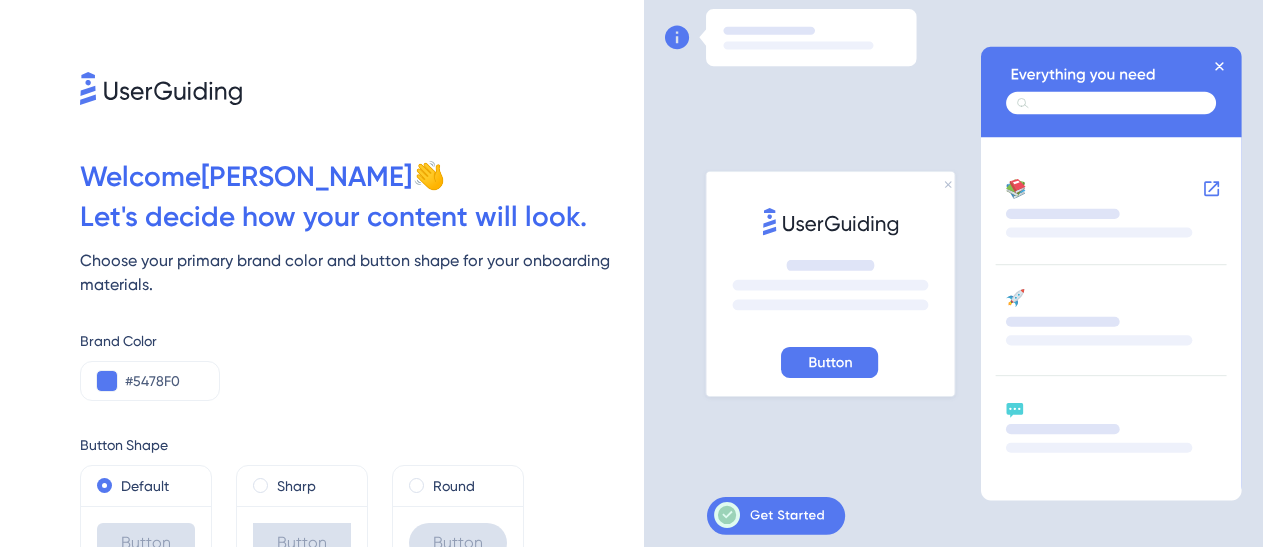 scroll, scrollTop: 0, scrollLeft: 0, axis: both 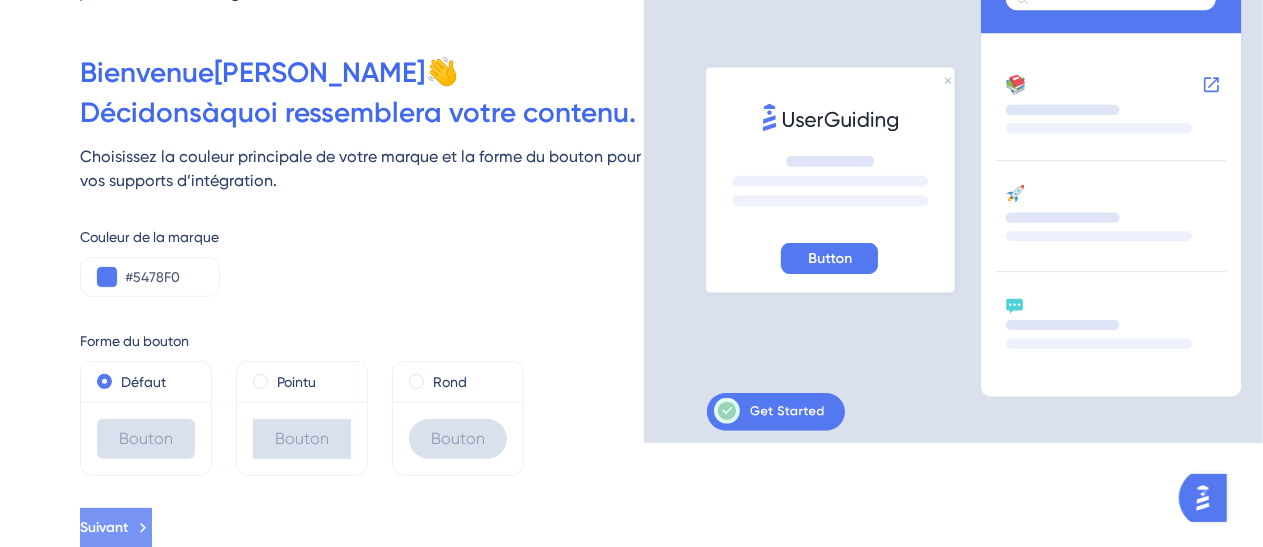 click on "Suivant" at bounding box center [104, 527] 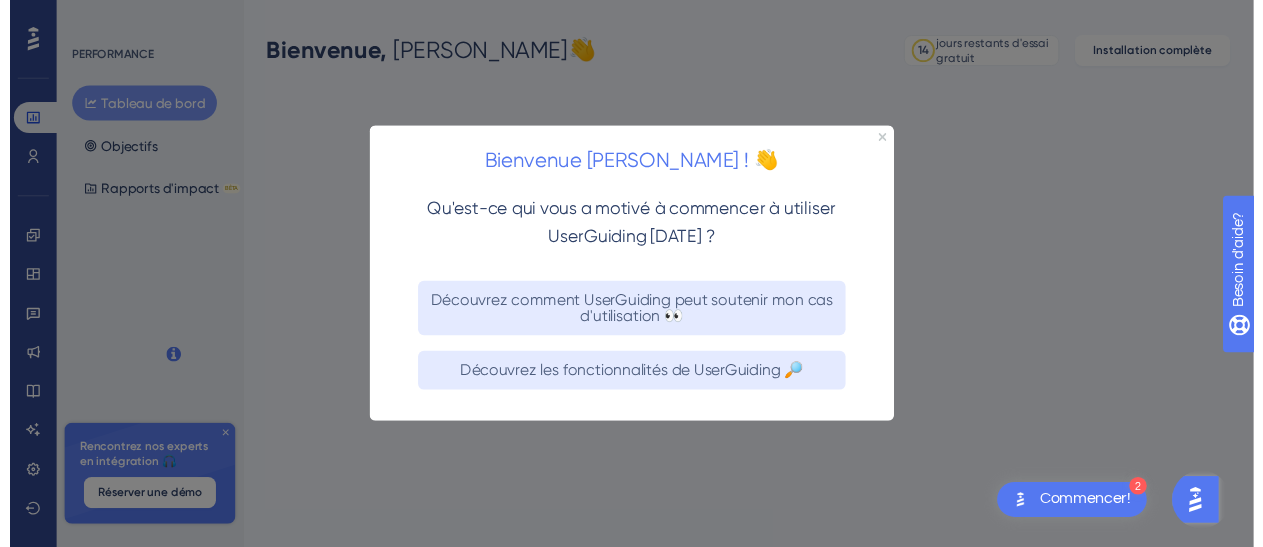 scroll, scrollTop: 0, scrollLeft: 0, axis: both 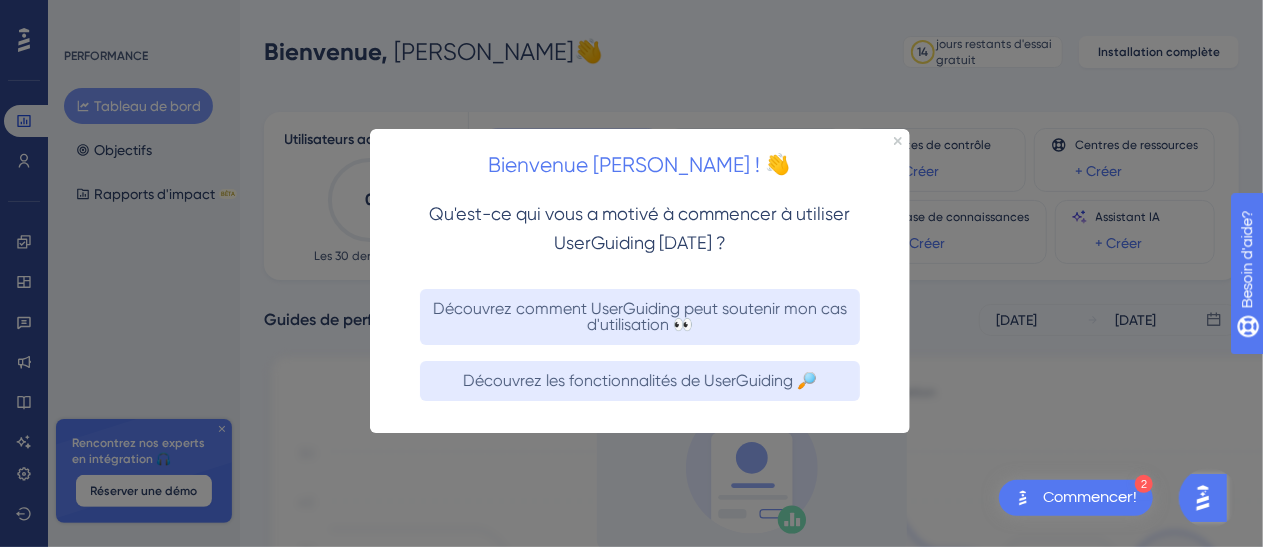click on "Commencer!" at bounding box center [1090, 497] 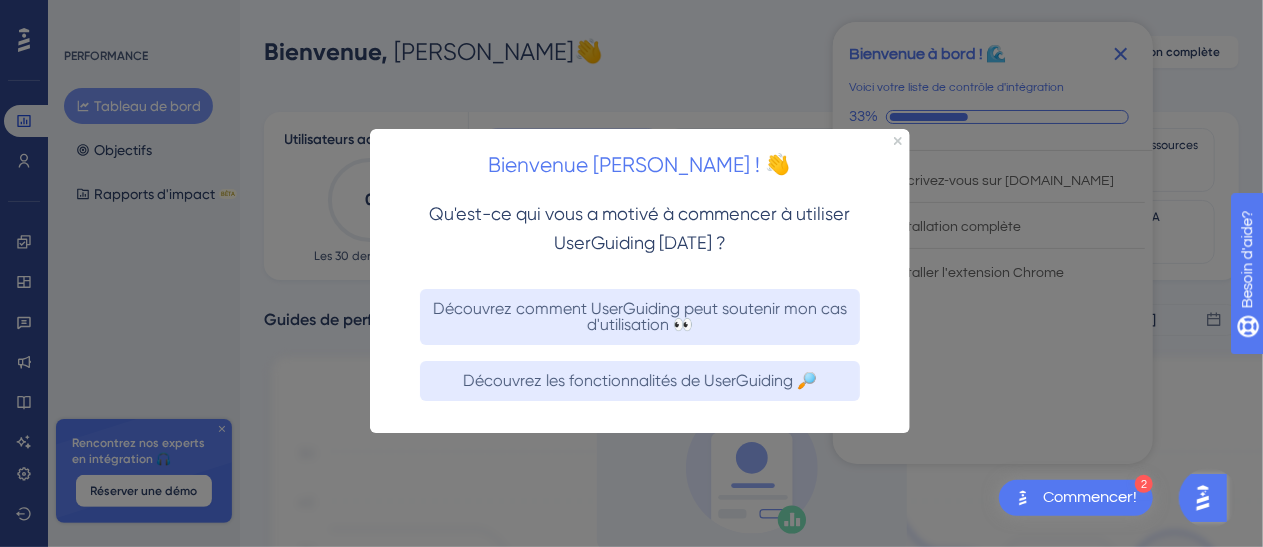 drag, startPoint x: 901, startPoint y: 141, endPoint x: 887, endPoint y: 157, distance: 21.260292 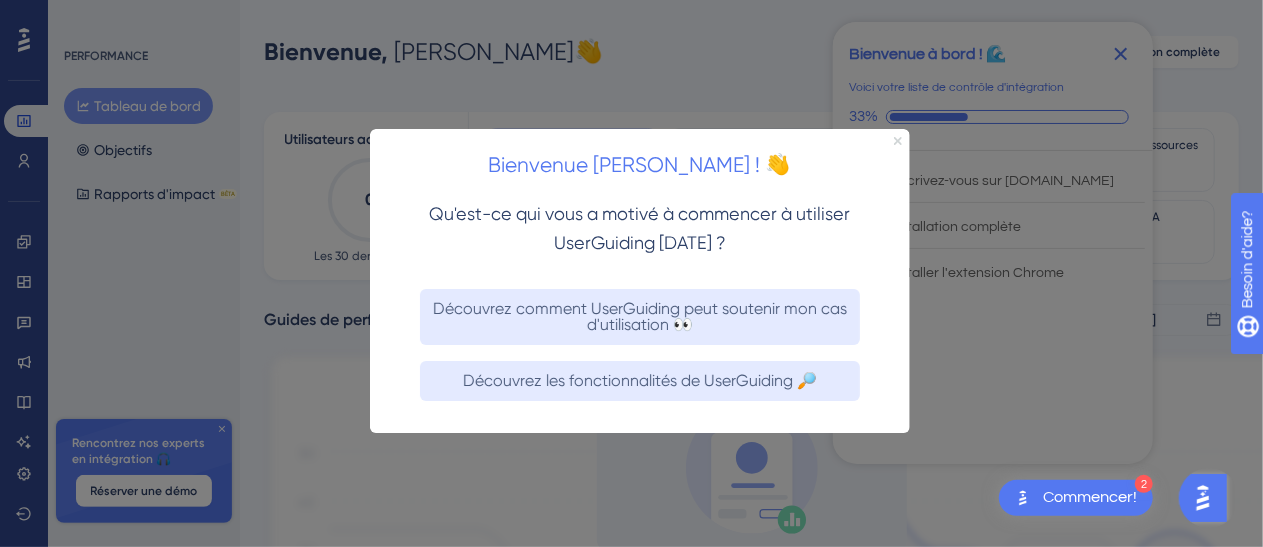 click 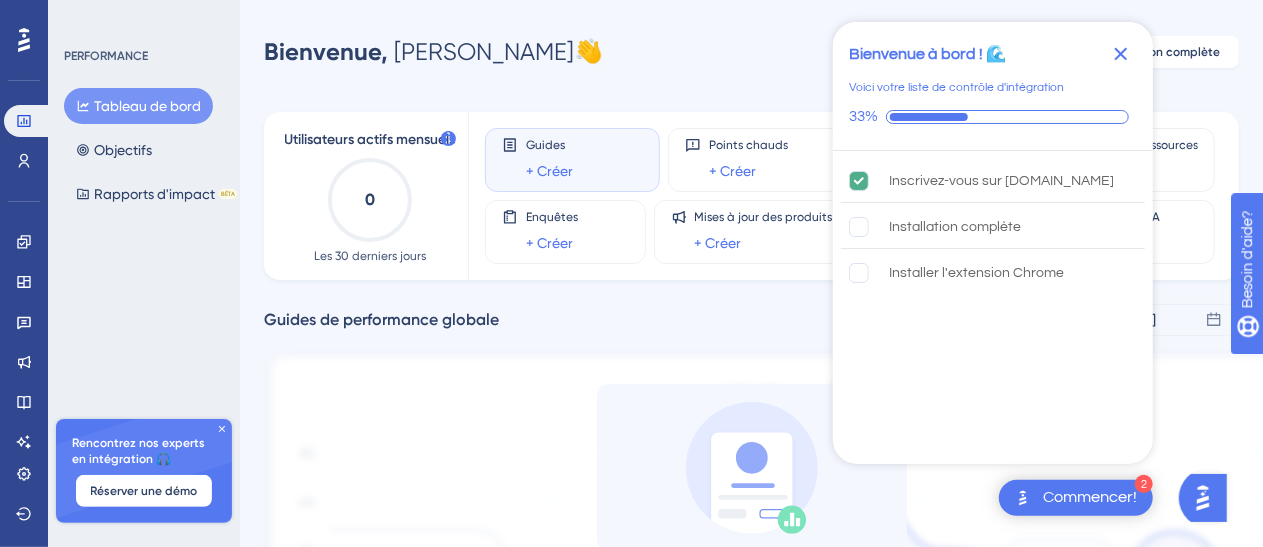 click on "Guides de performance globale 22 juillet 2025 28 juillet 2025" at bounding box center [751, 320] 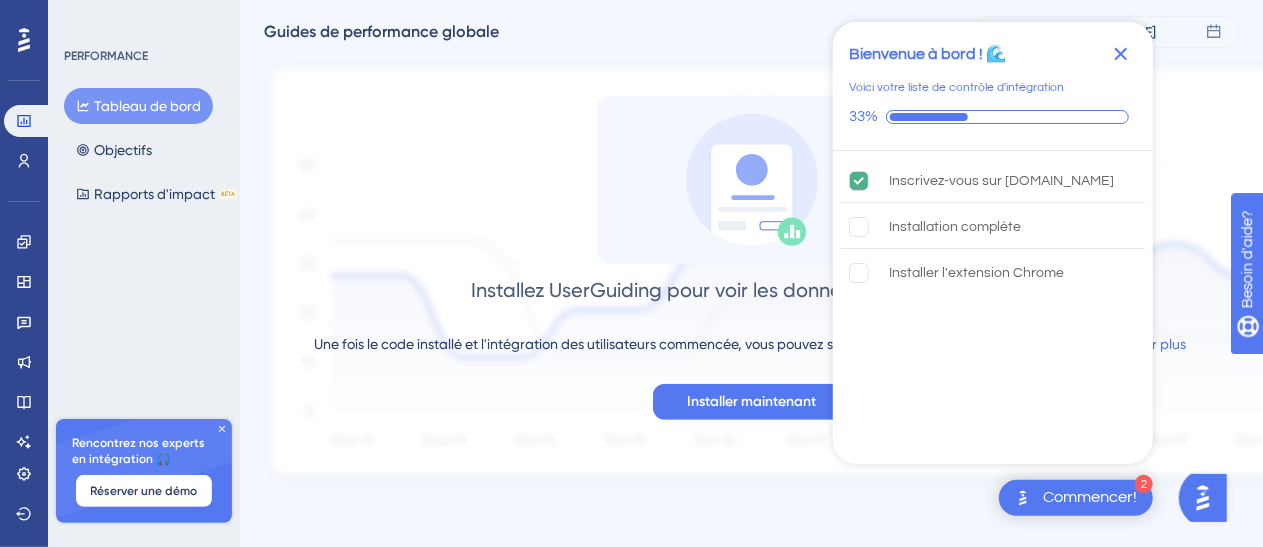 scroll, scrollTop: 290, scrollLeft: 0, axis: vertical 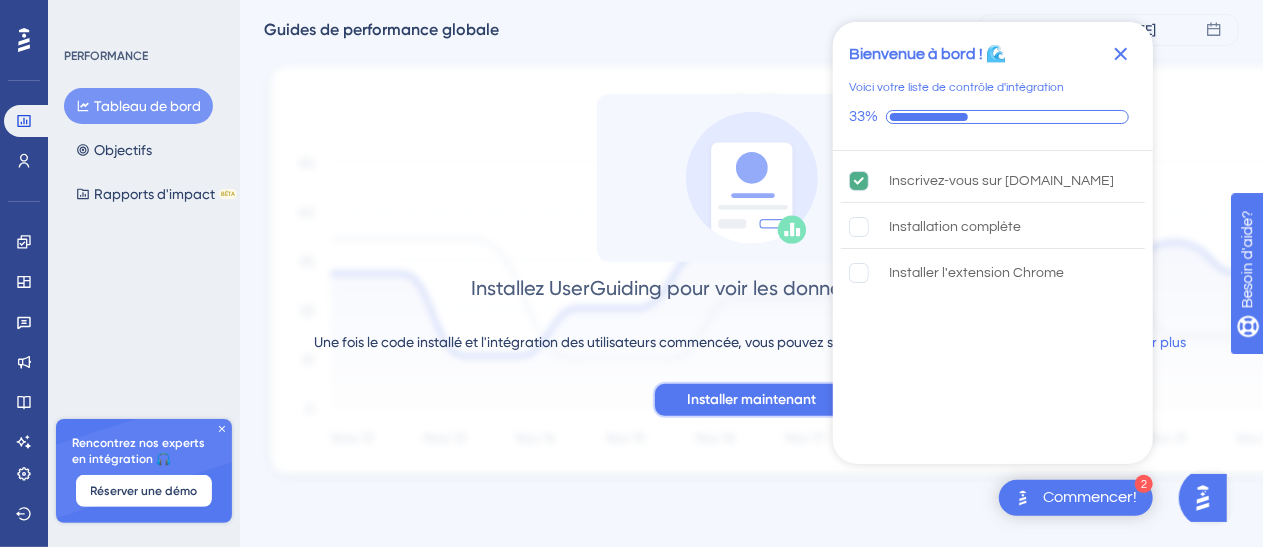 click on "Installer maintenant" at bounding box center [751, 399] 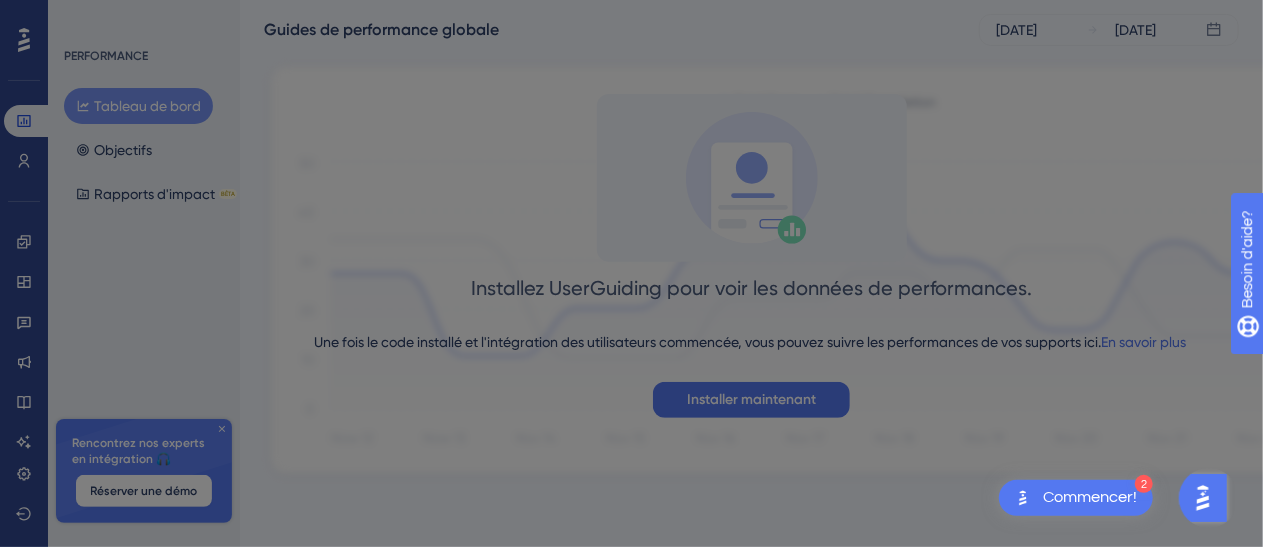 scroll, scrollTop: 0, scrollLeft: 0, axis: both 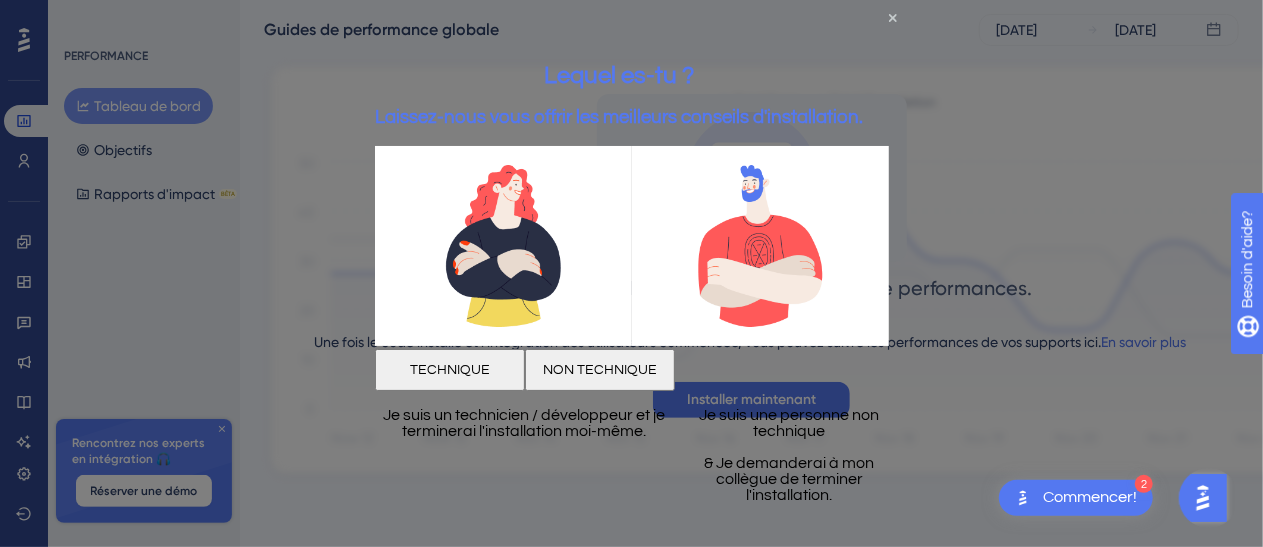 click on "TECHNIQUE" at bounding box center [449, 370] 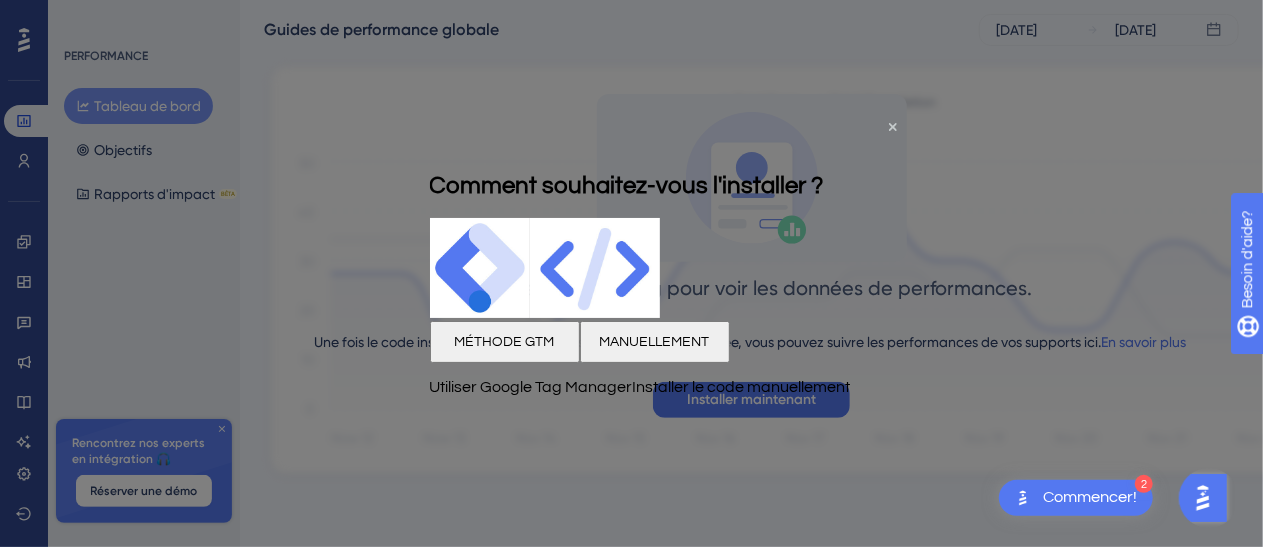 click on "MÉTHODE GTM" at bounding box center (504, 341) 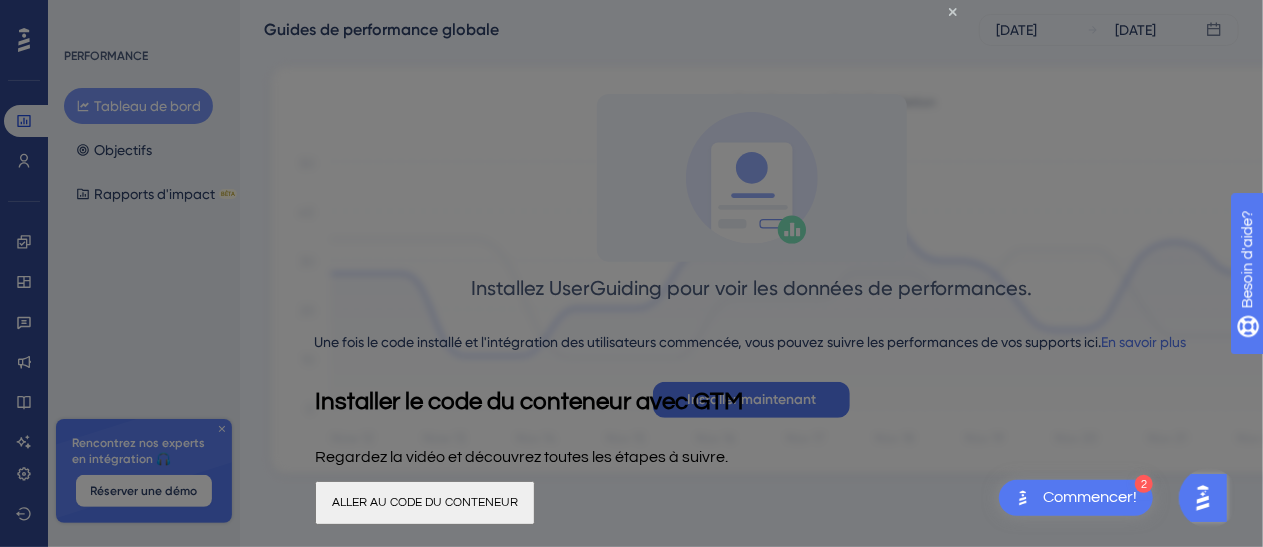 scroll, scrollTop: 0, scrollLeft: 0, axis: both 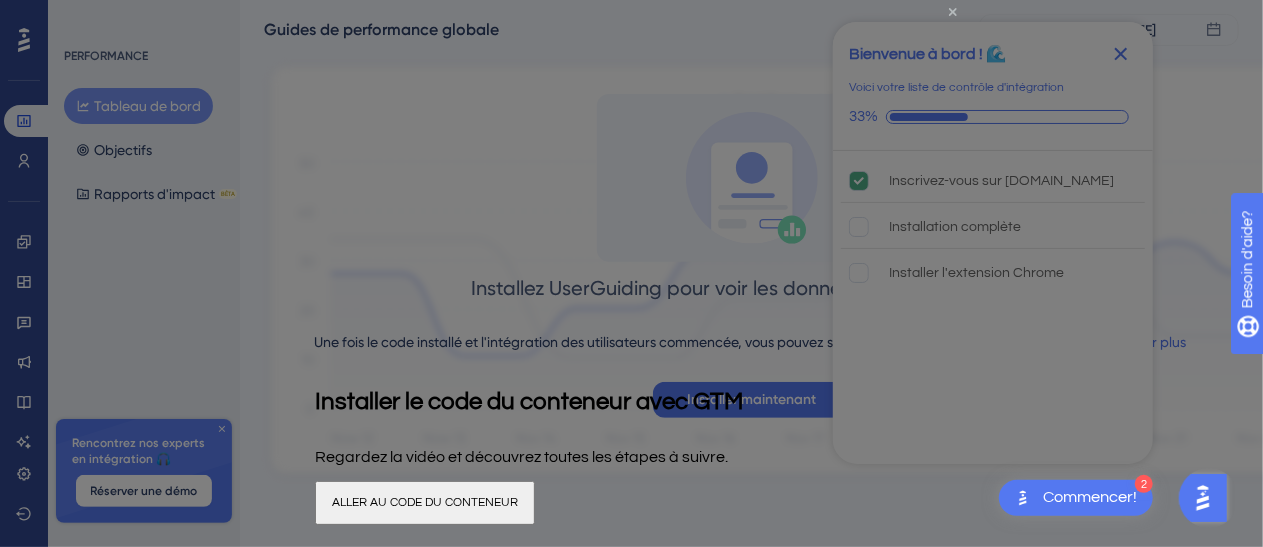 click 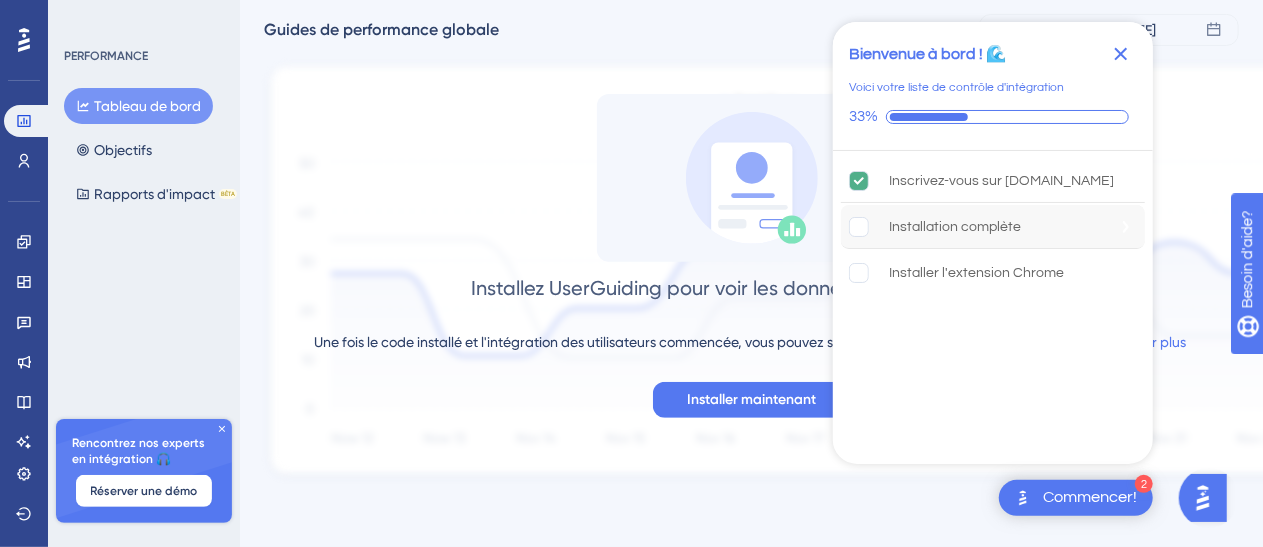 click 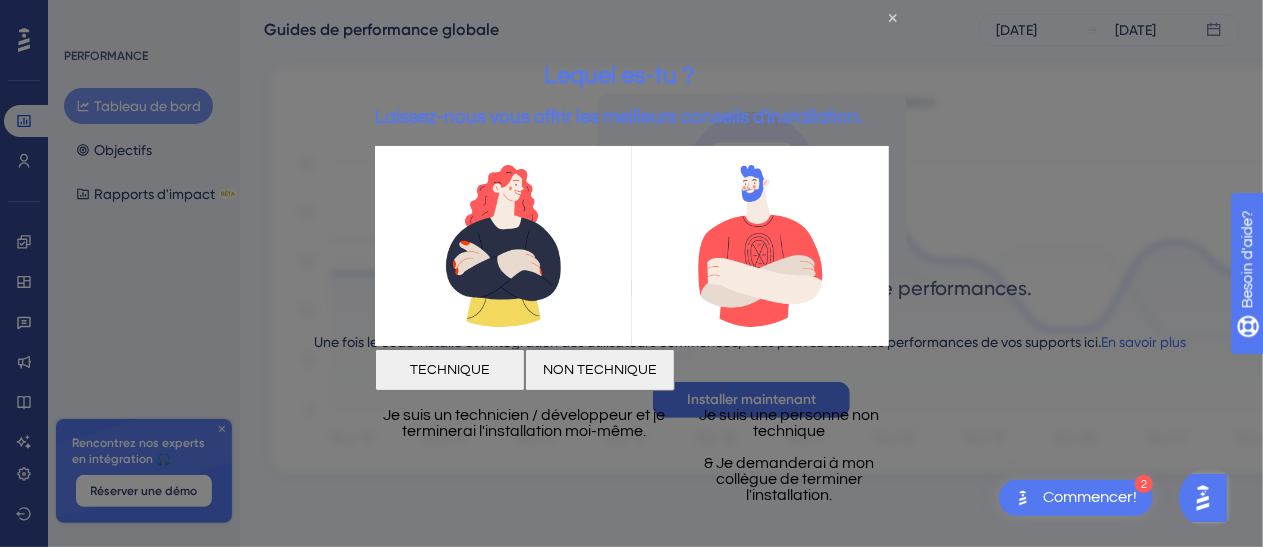 scroll, scrollTop: 0, scrollLeft: 0, axis: both 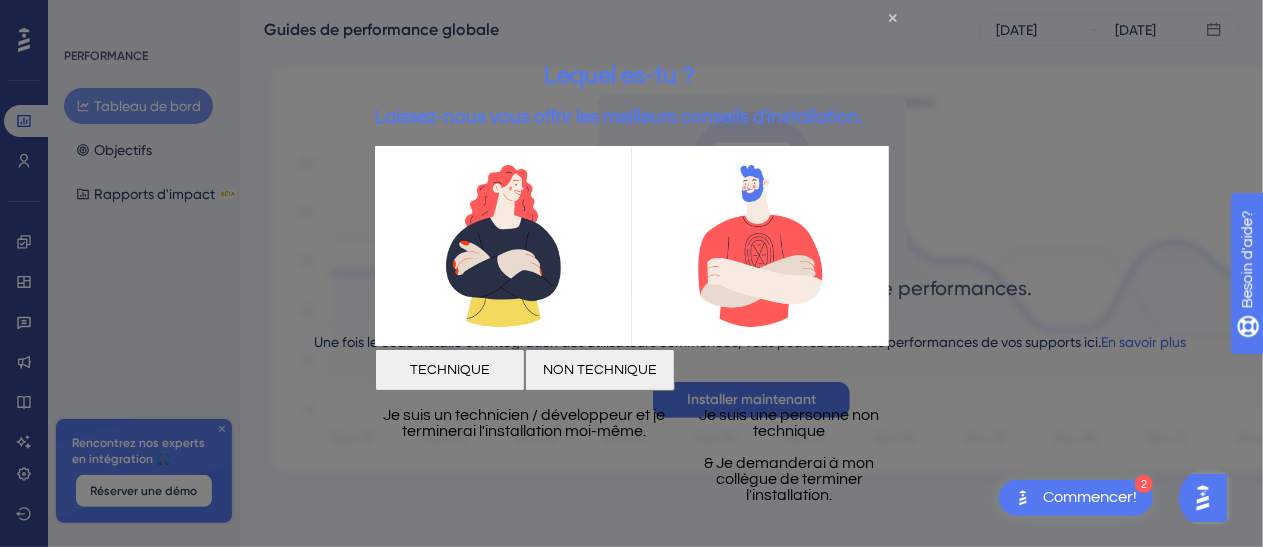 click at bounding box center (631, 273) 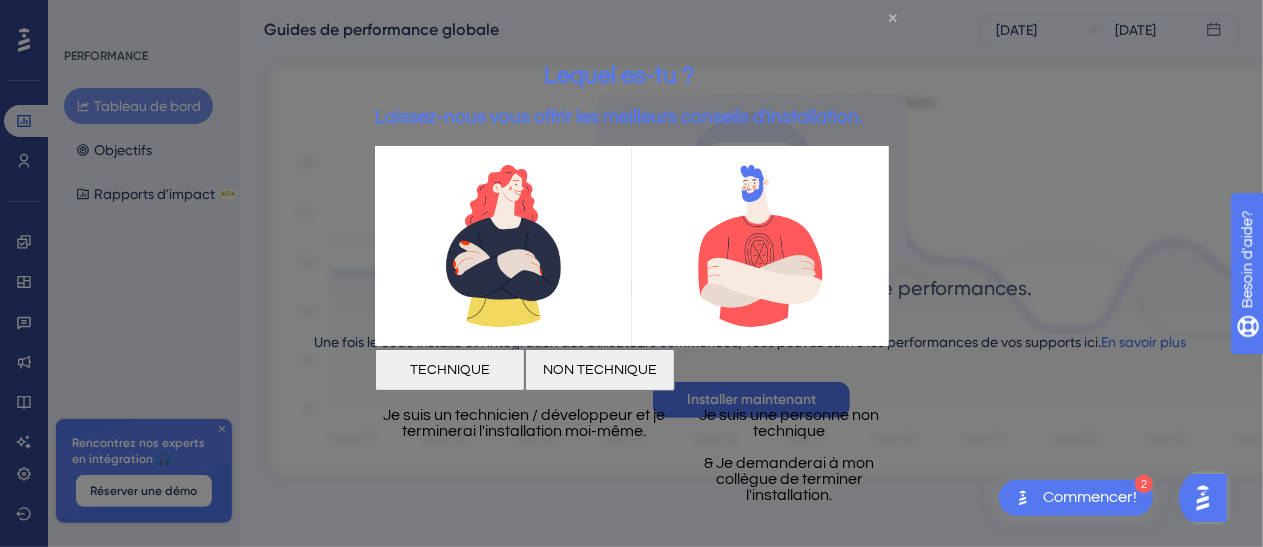 click 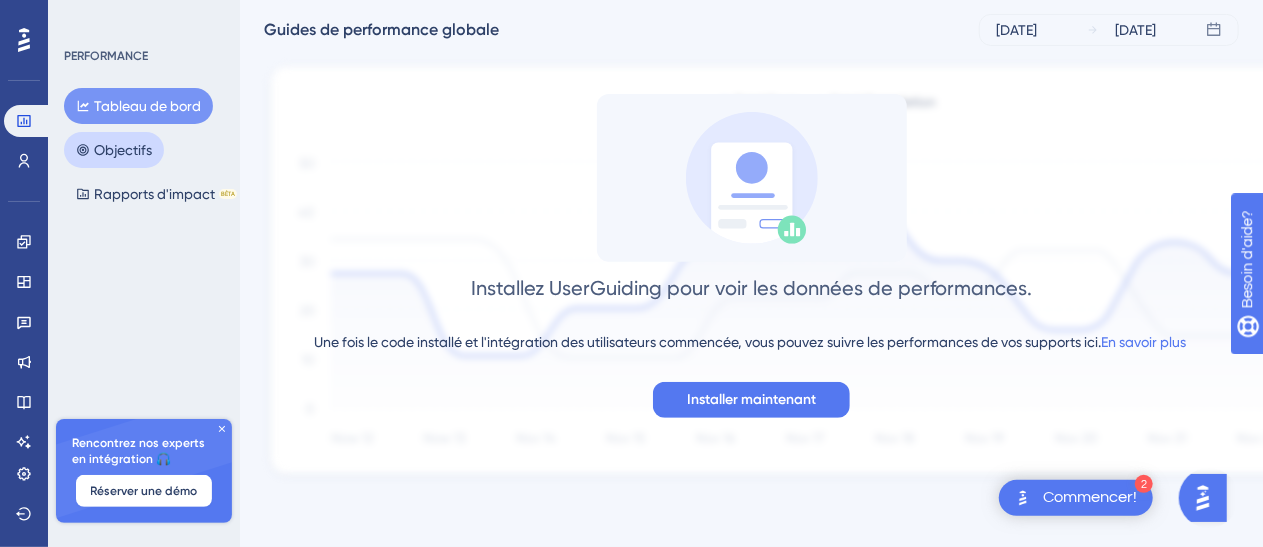 click on "Objectifs" at bounding box center [123, 150] 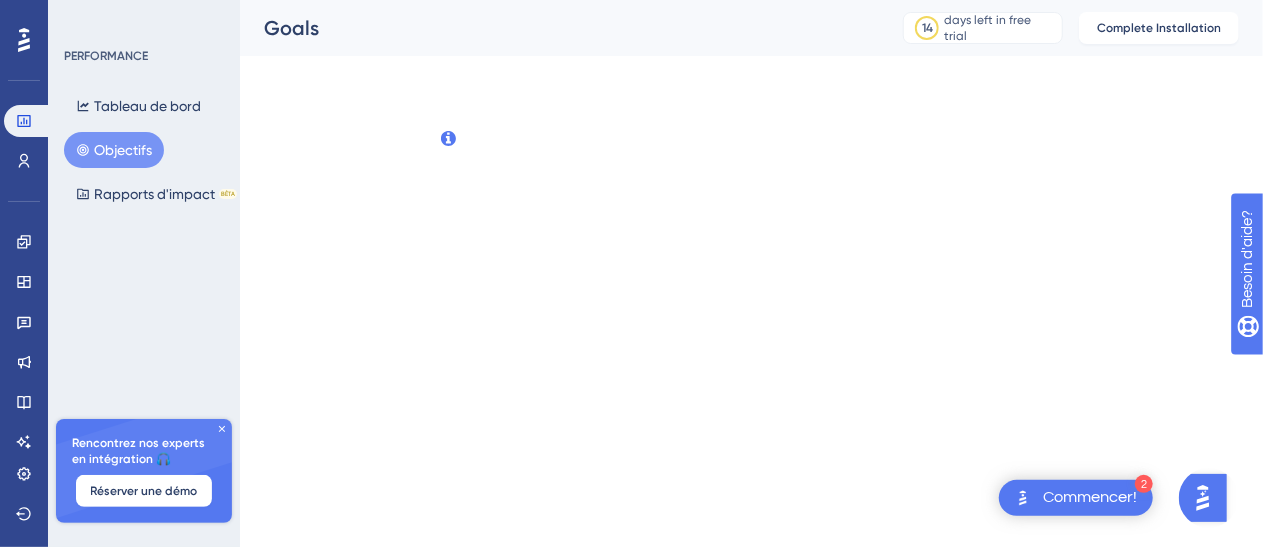scroll, scrollTop: 0, scrollLeft: 0, axis: both 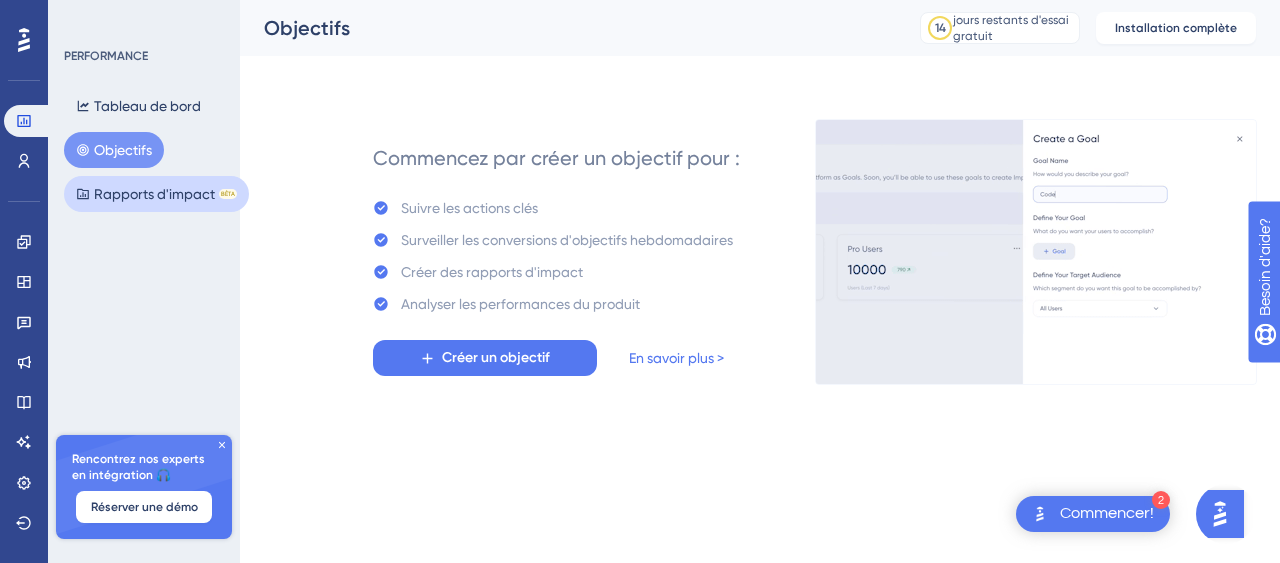 click on "Rapports d'impact" at bounding box center [154, 194] 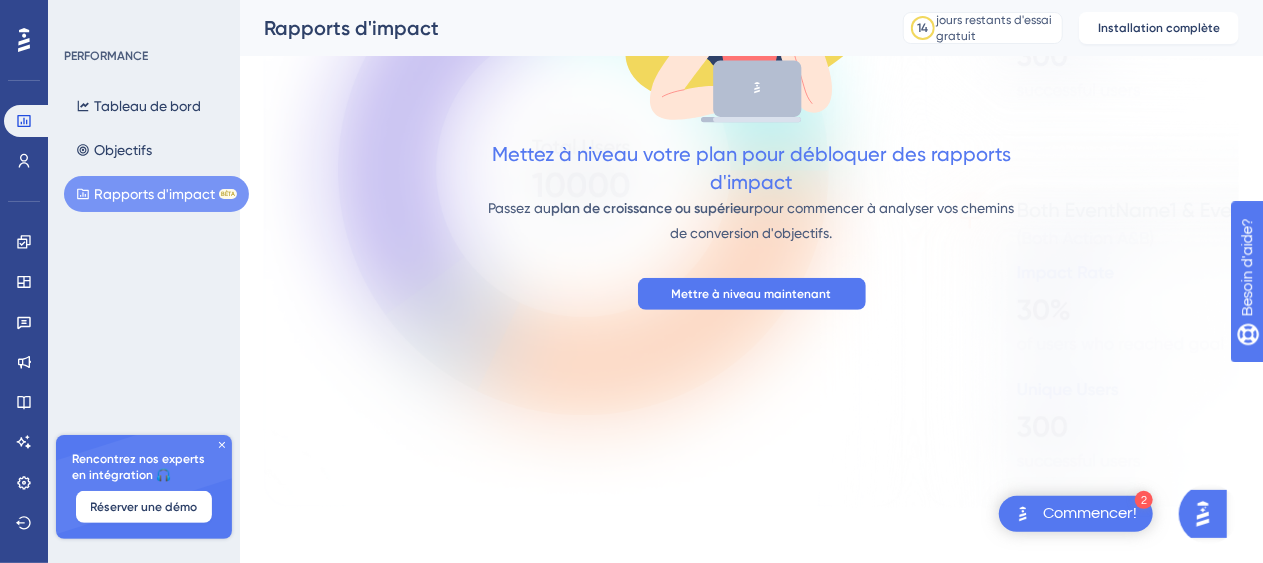 scroll, scrollTop: 372, scrollLeft: 0, axis: vertical 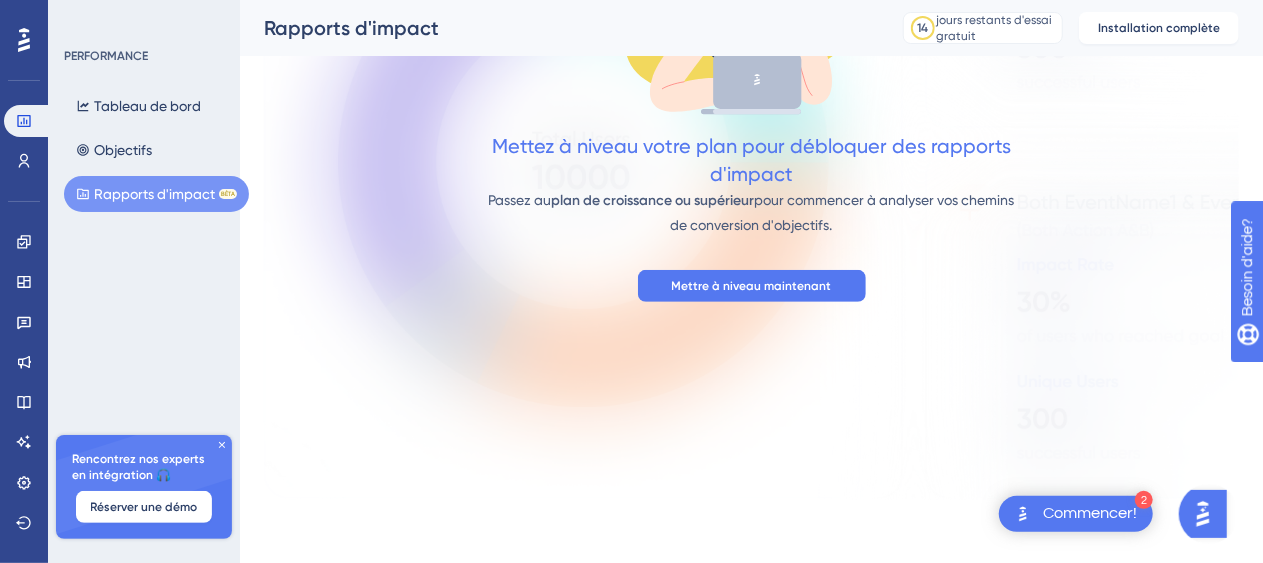 click on "Commencer!" at bounding box center [1090, 513] 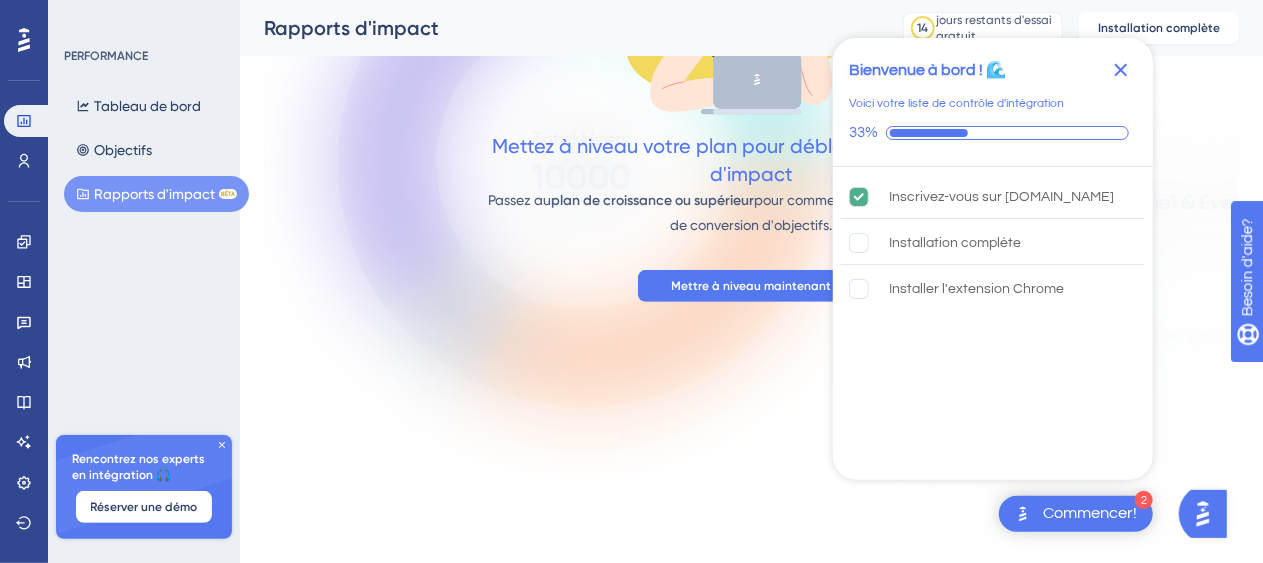 click on "Rapports d'impact" at bounding box center [154, 194] 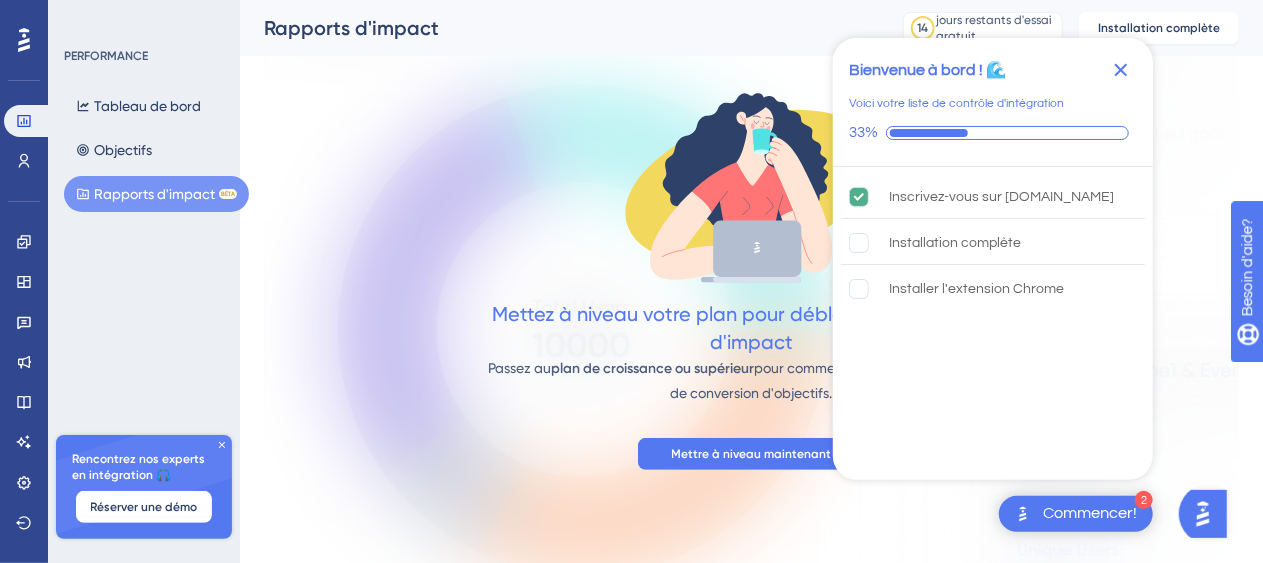 scroll, scrollTop: 172, scrollLeft: 0, axis: vertical 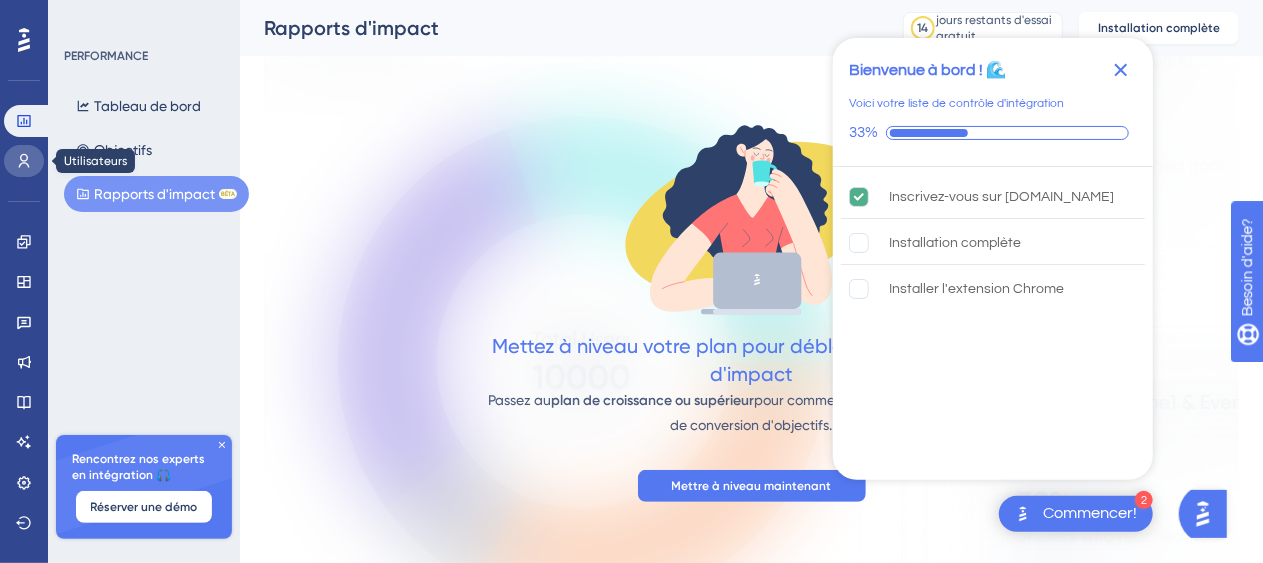 click 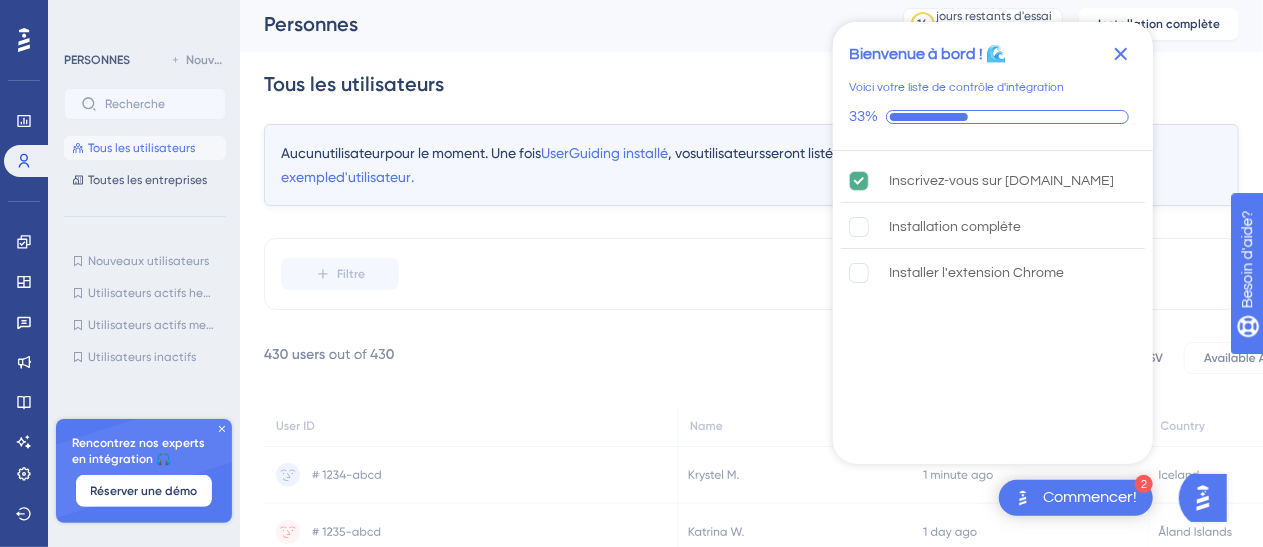 scroll, scrollTop: 0, scrollLeft: 0, axis: both 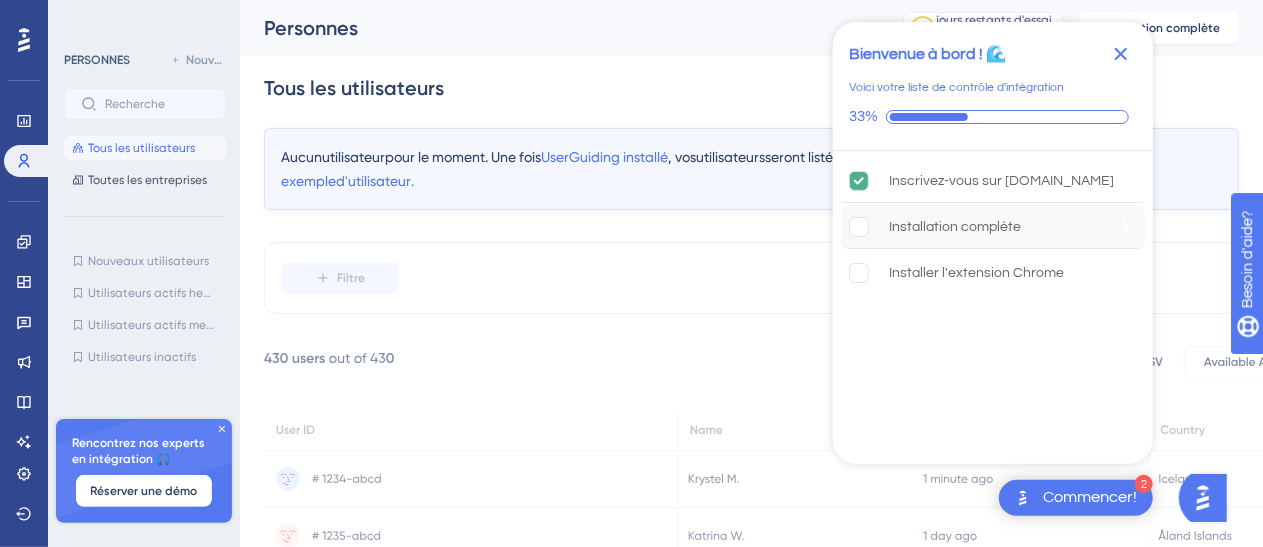 click 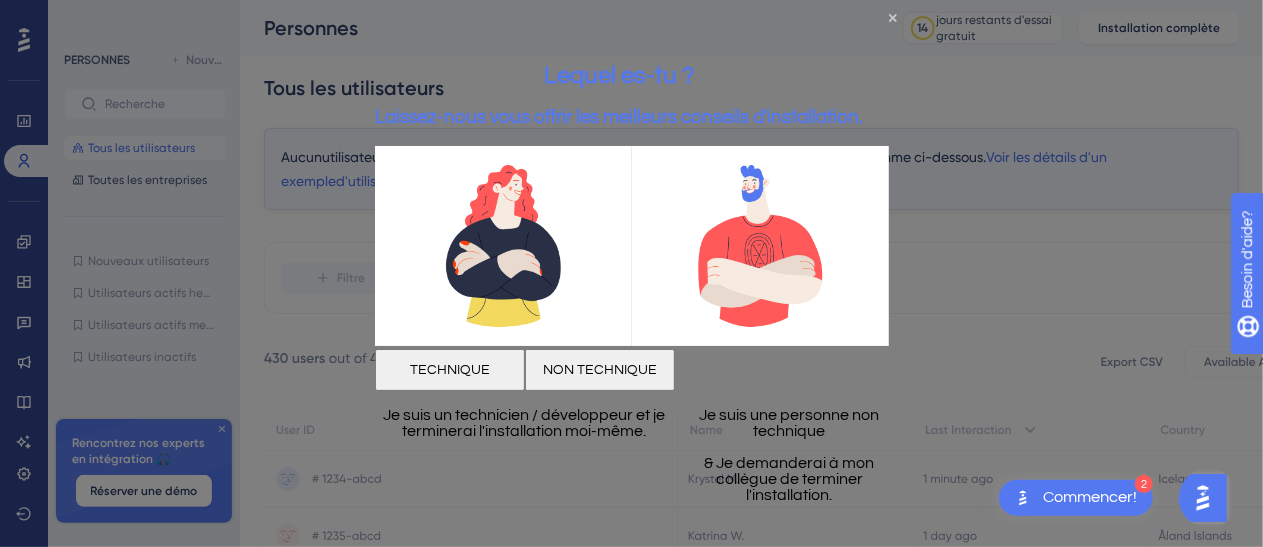 scroll, scrollTop: 0, scrollLeft: 0, axis: both 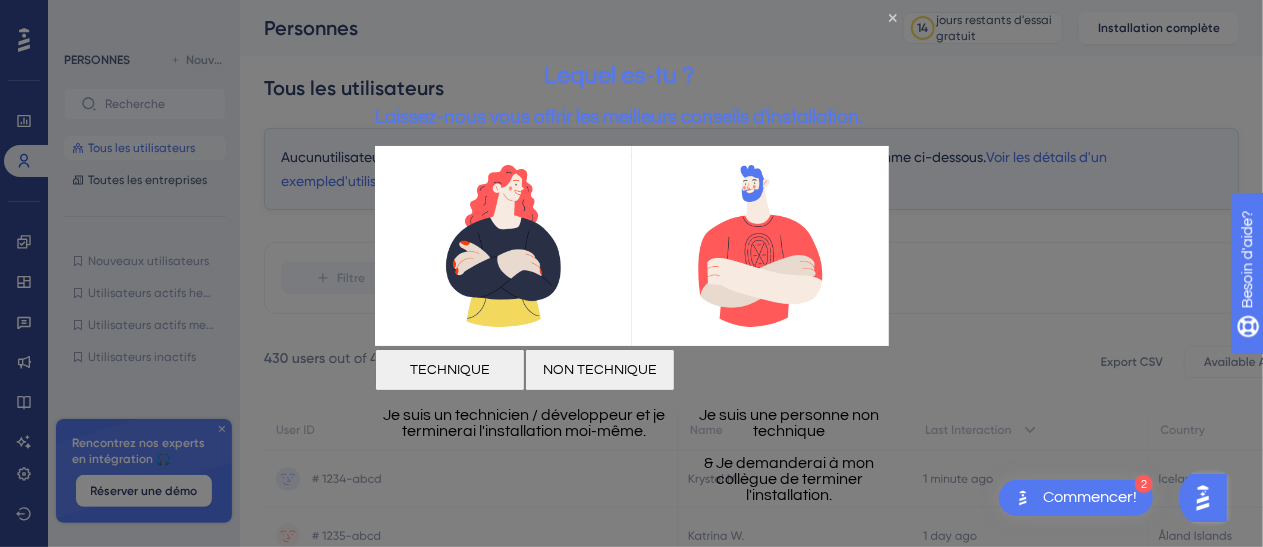 click on "TECHNIQUE" at bounding box center (449, 370) 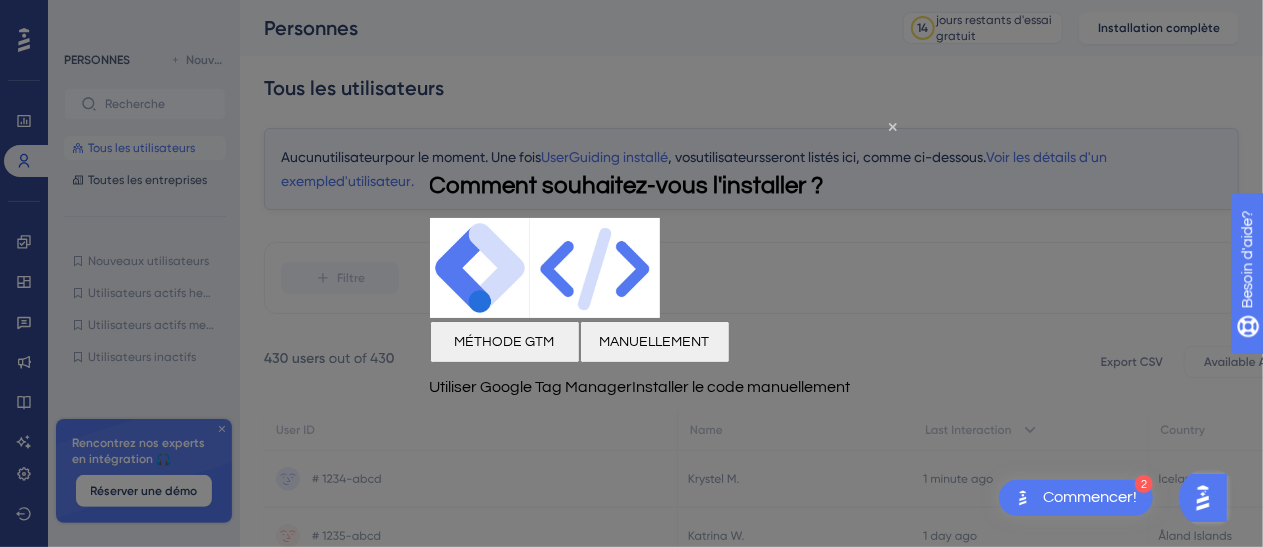 click on "MÉTHODE GTM" at bounding box center (504, 341) 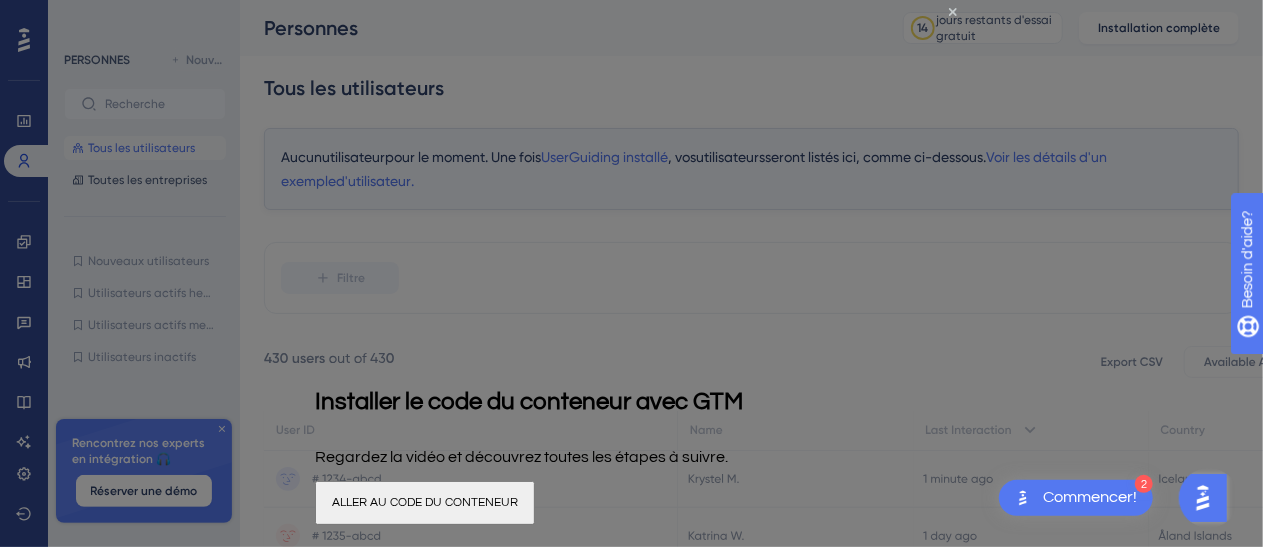 scroll, scrollTop: 0, scrollLeft: 0, axis: both 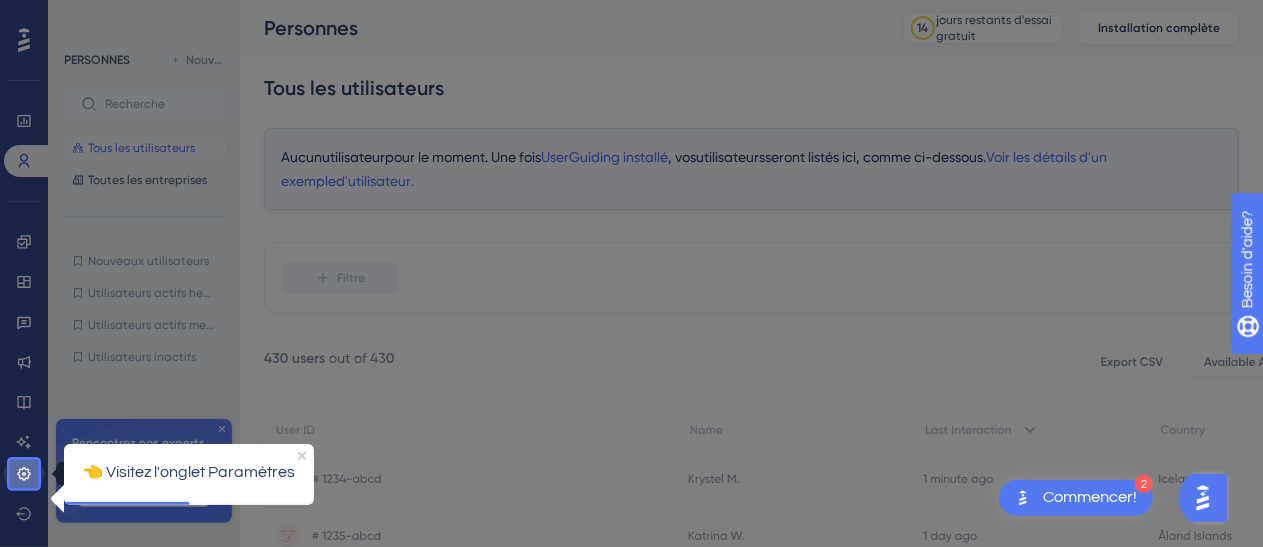 click 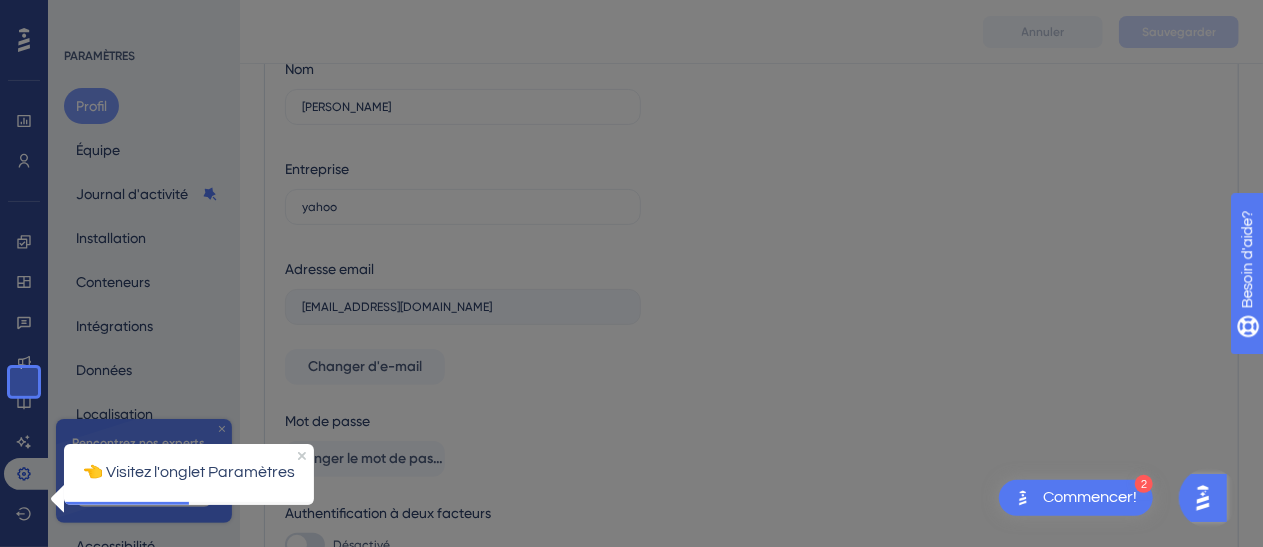 scroll, scrollTop: 200, scrollLeft: 0, axis: vertical 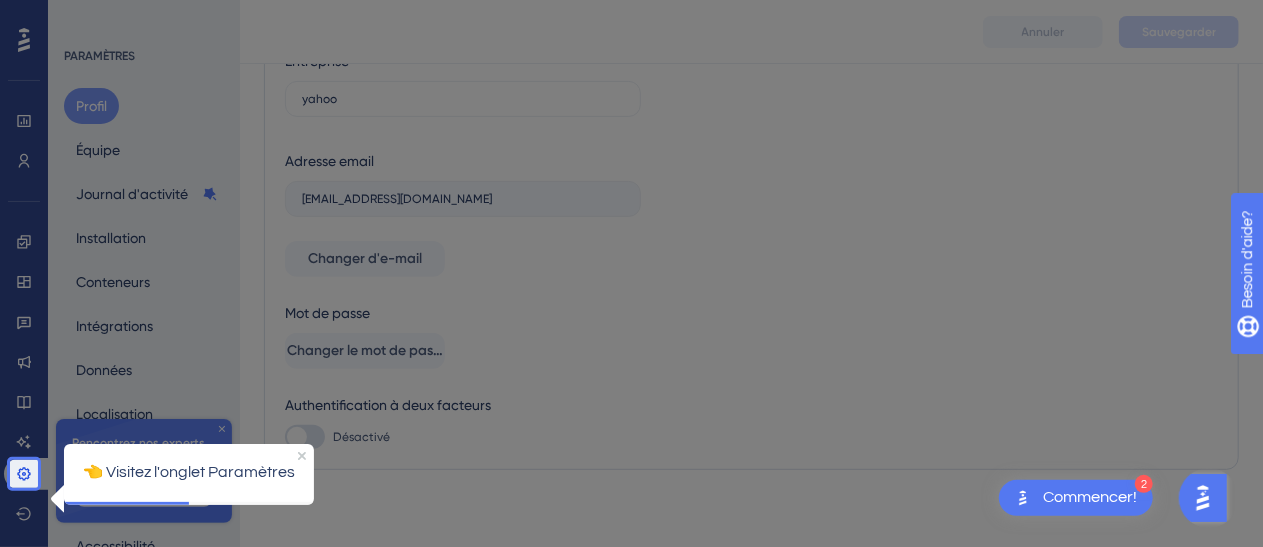 drag, startPoint x: 299, startPoint y: 446, endPoint x: 324, endPoint y: 452, distance: 25.70992 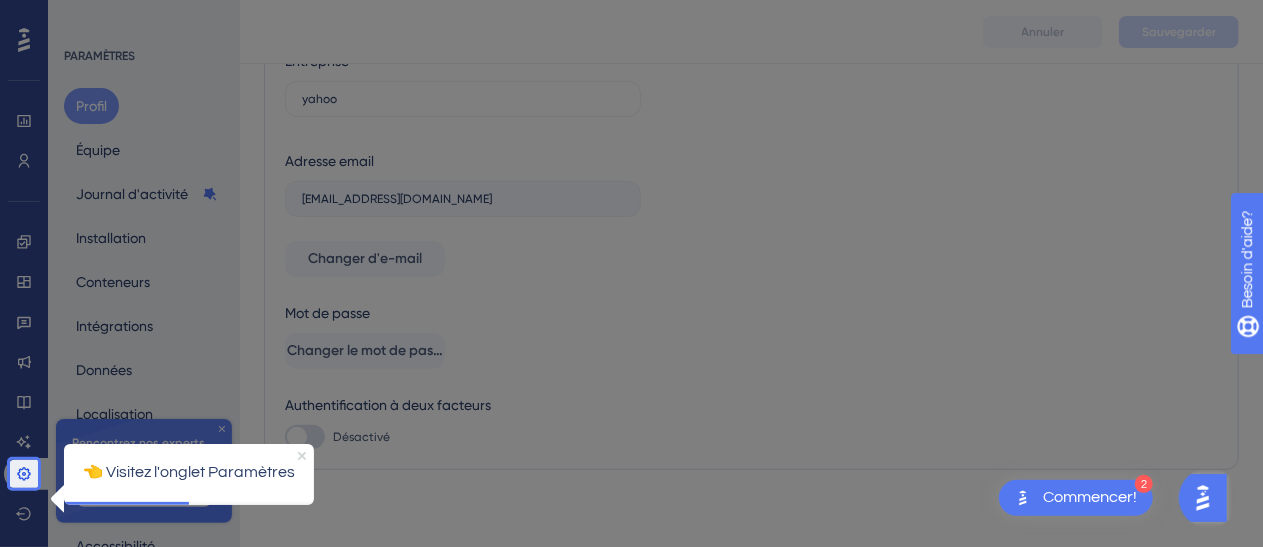 click 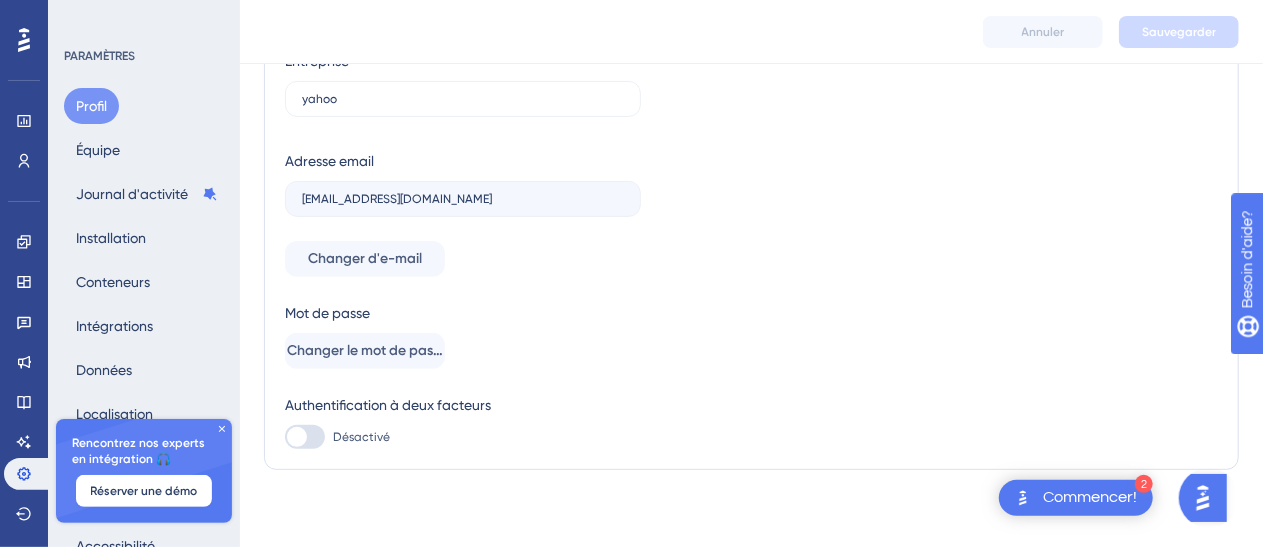 scroll, scrollTop: 202, scrollLeft: 0, axis: vertical 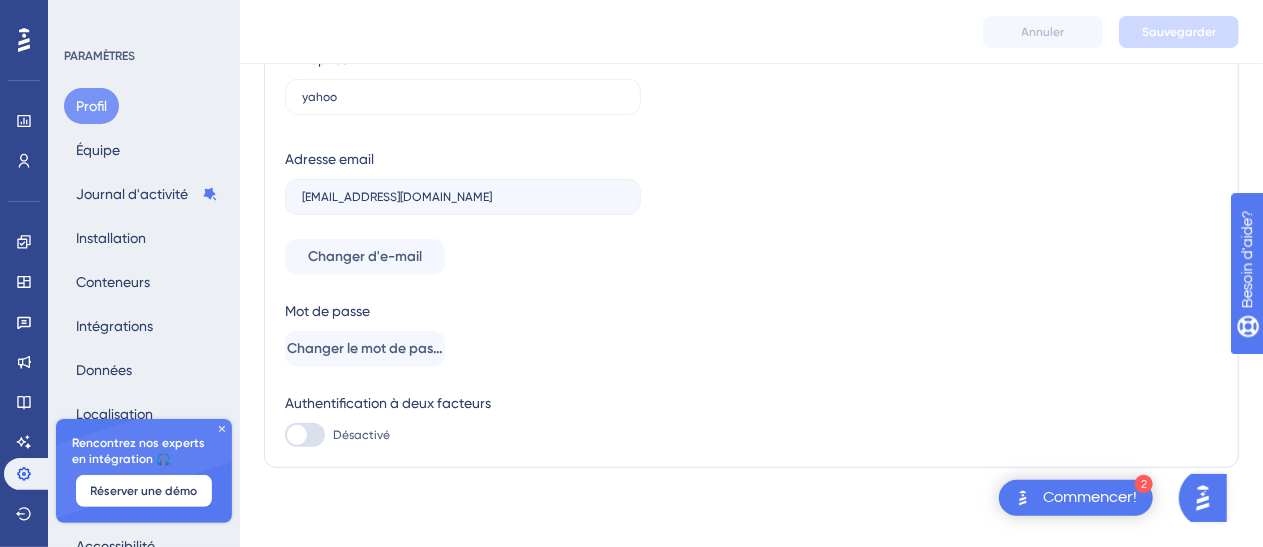 click on "Commencer!" at bounding box center (1090, 497) 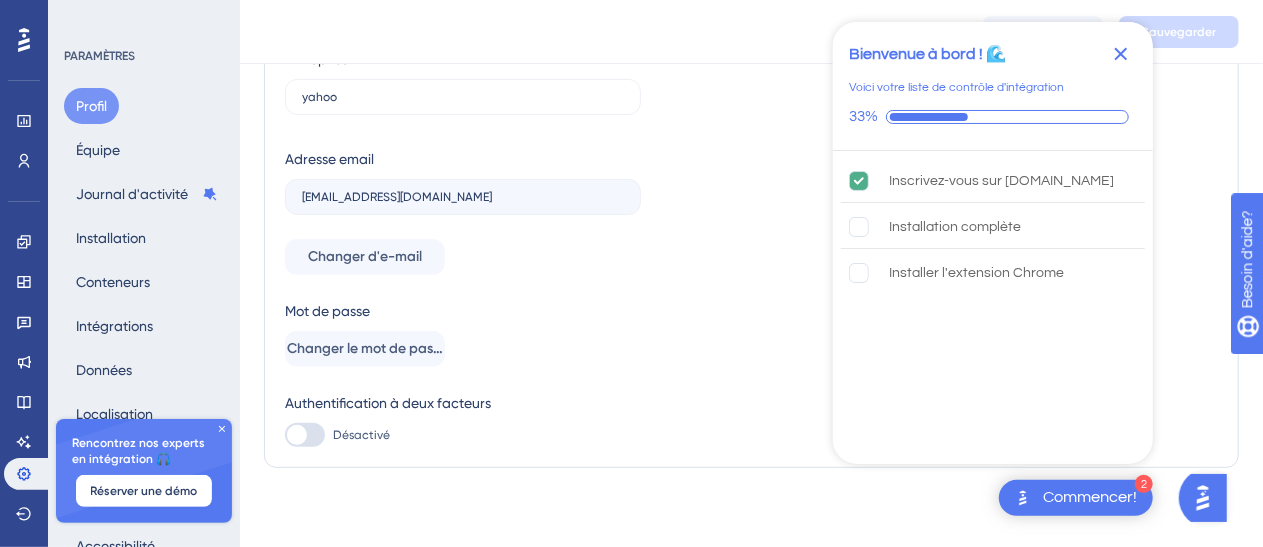 click on "Nom Claire Rodriguez Entreprise yahoo Adresse email clairebavard@yahoo.fr Changer d'e-mail Mot de passe Changer le mot de passe Authentification à deux facteurs Désactivé" at bounding box center [751, 197] 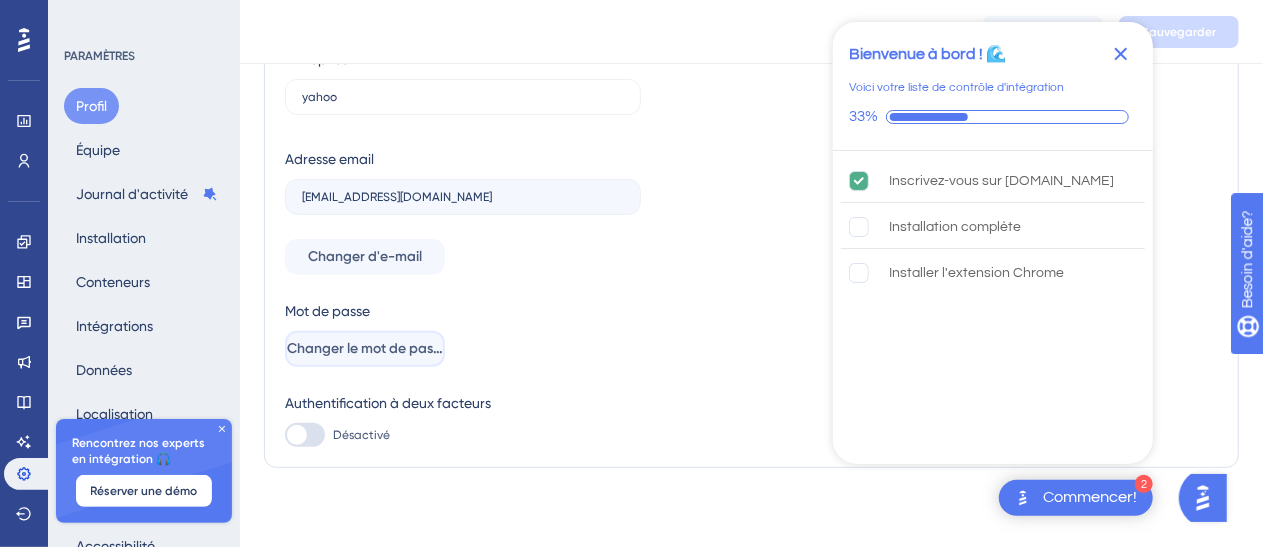 click on "Changer le mot de passe" at bounding box center (367, 348) 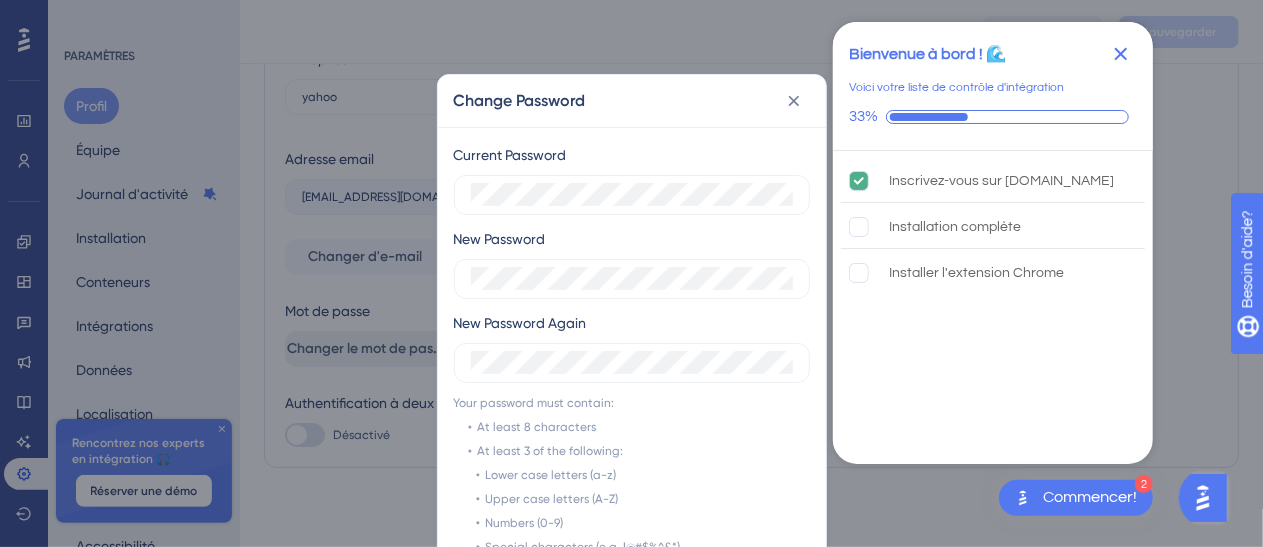 scroll, scrollTop: 186, scrollLeft: 0, axis: vertical 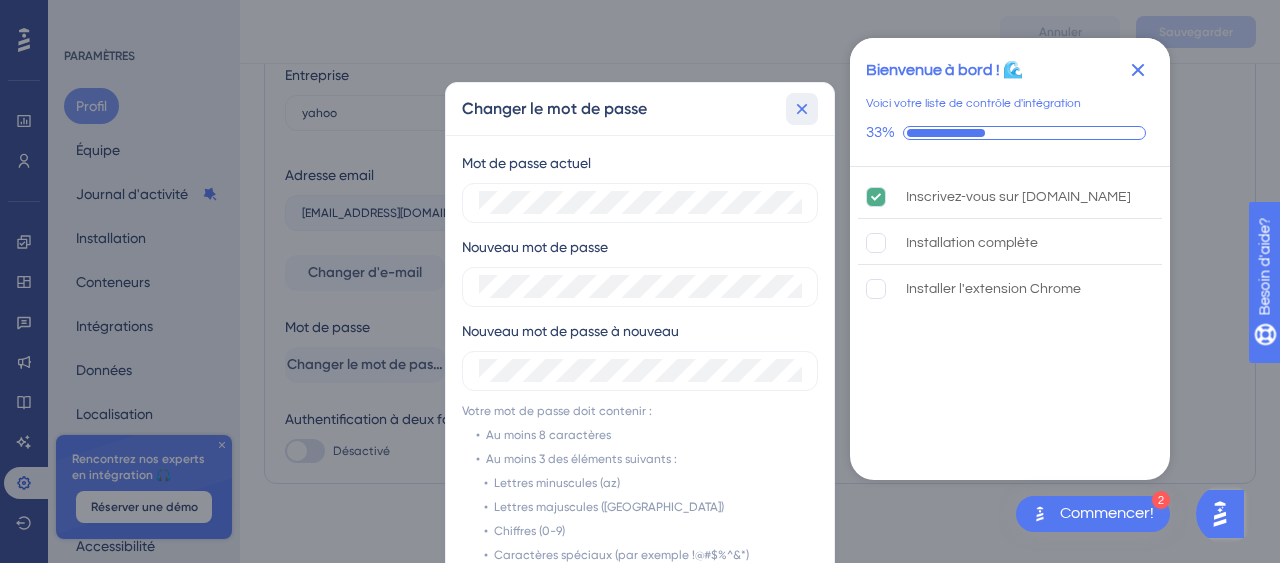 click 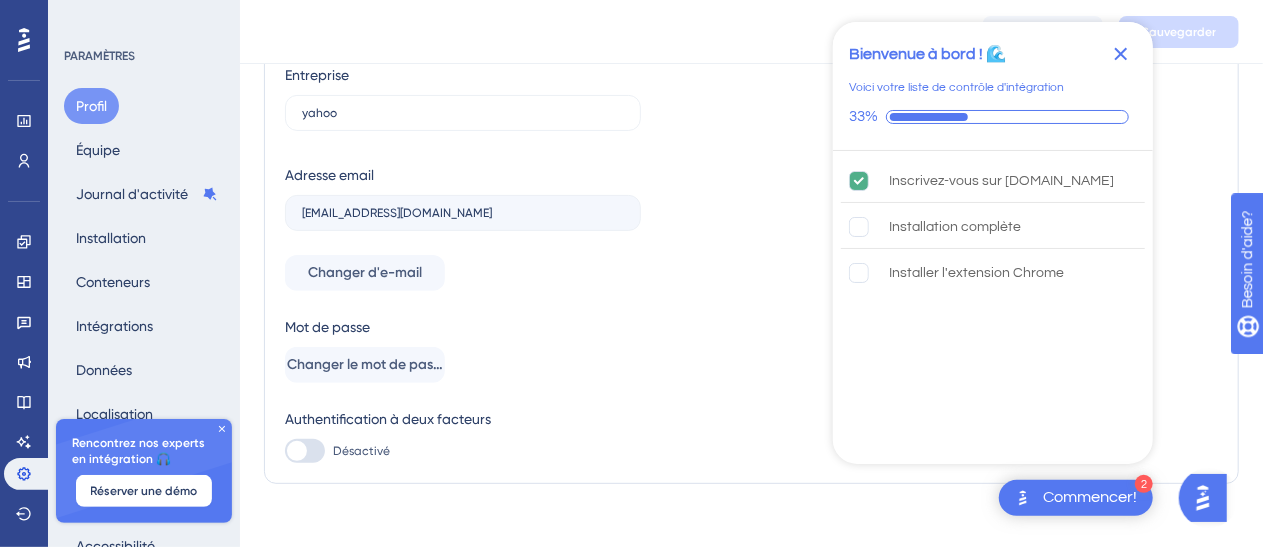 click at bounding box center (297, 451) 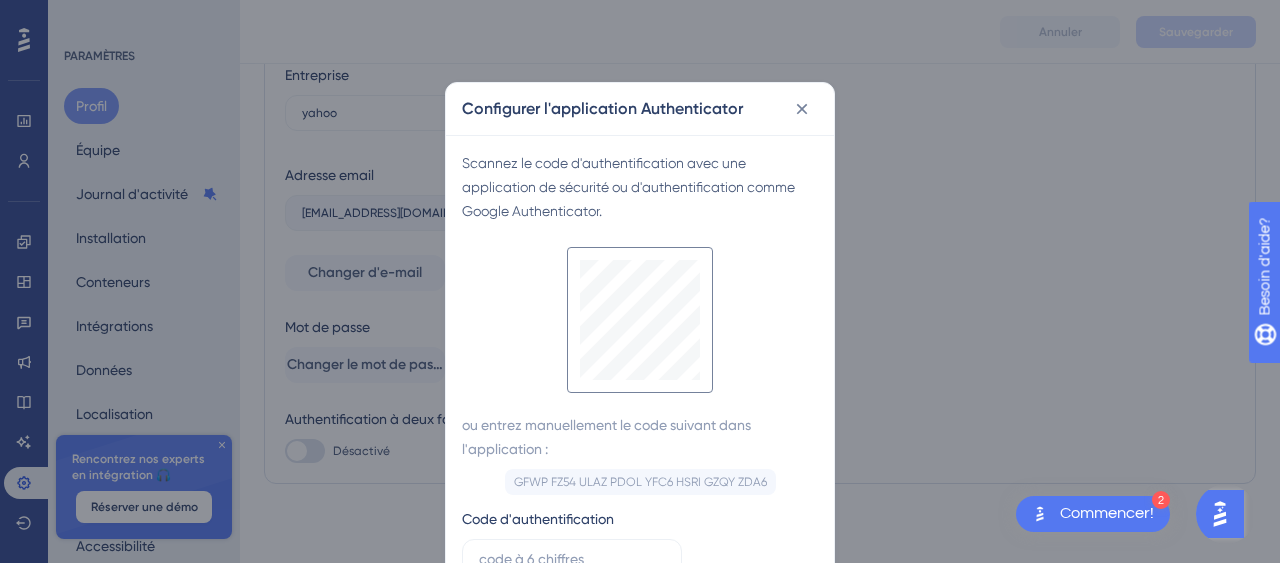 click on "Configurer l'application Authenticator Scannez le code d'authentification avec une application de sécurité ou d'authentification comme Google Authenticator. ou entrez manuellement le code suivant dans l'application : GFWP FZ54 ULAZ PDOL YFC6 HSRI GZQY ZDA6 Copie Code d'authentification Confirmer Annuler" at bounding box center [640, 281] 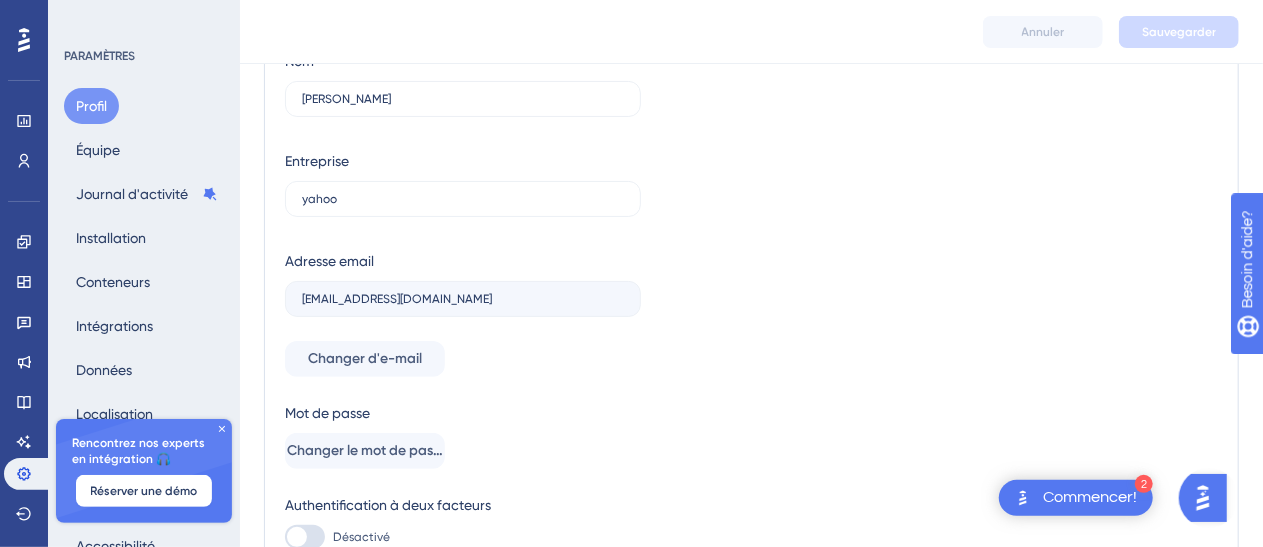 scroll, scrollTop: 0, scrollLeft: 0, axis: both 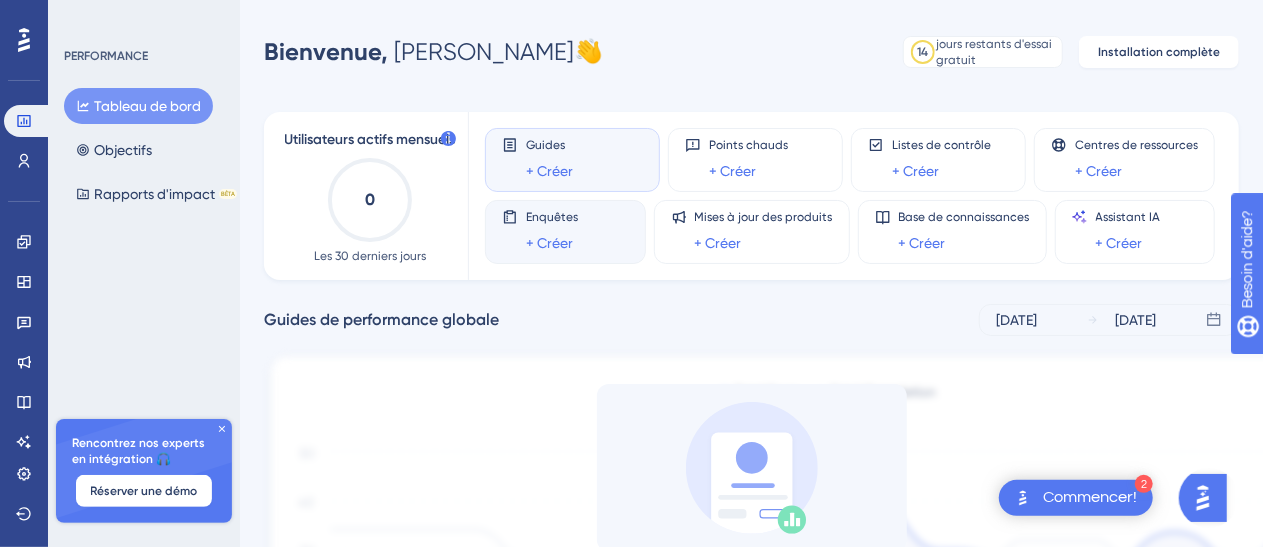 click on "Enquêtes" at bounding box center [552, 217] 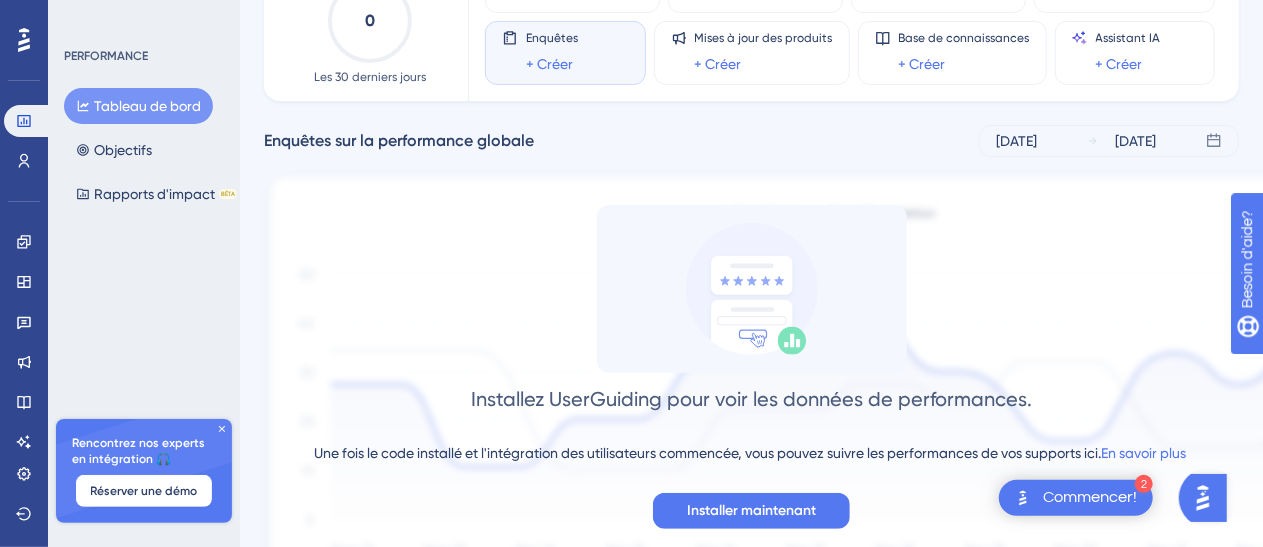 scroll, scrollTop: 290, scrollLeft: 0, axis: vertical 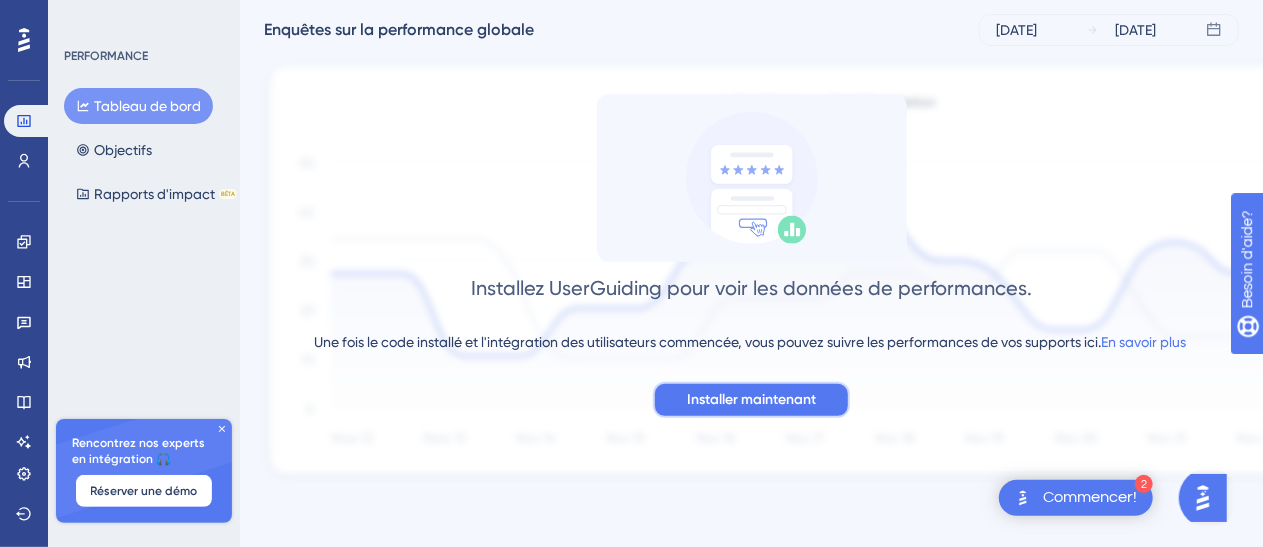 click on "Installer maintenant" at bounding box center [751, 399] 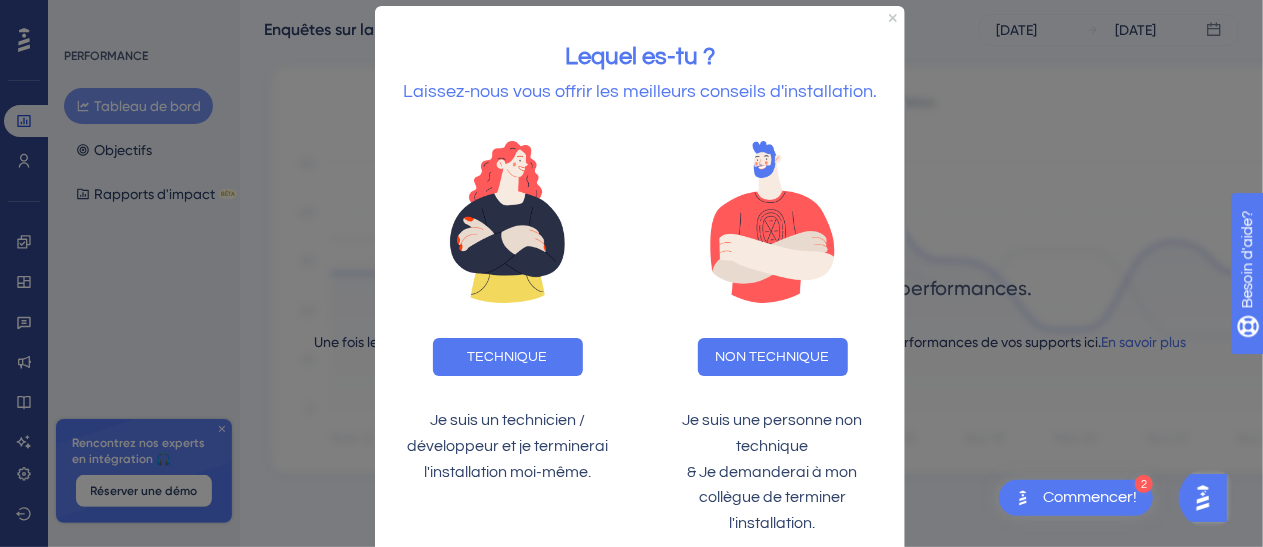scroll, scrollTop: 0, scrollLeft: 0, axis: both 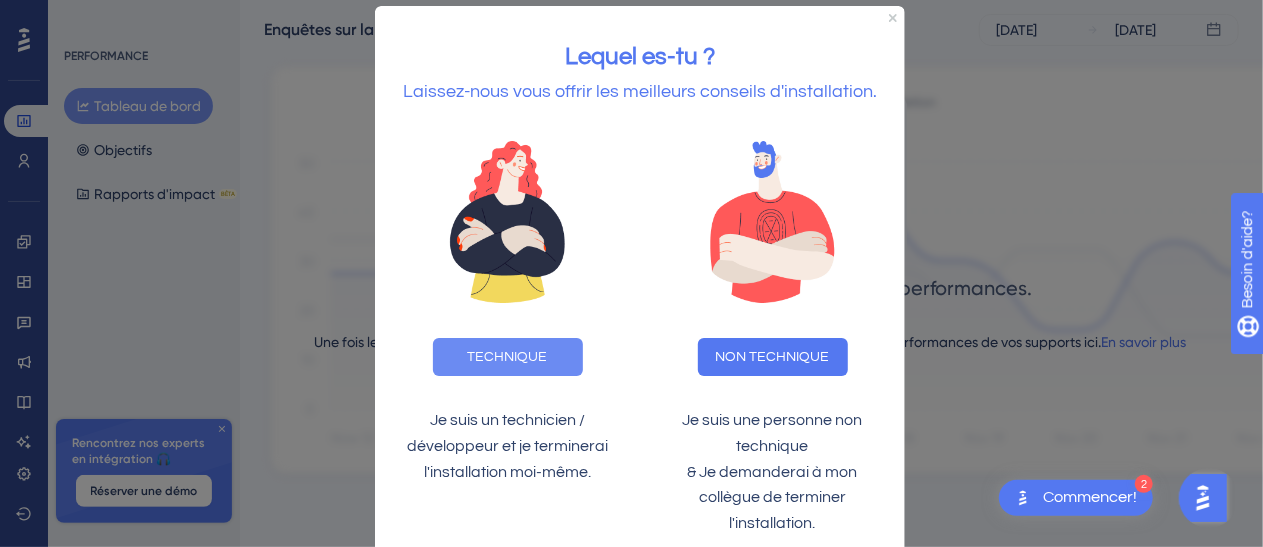 click on "TECHNIQUE" at bounding box center [507, 357] 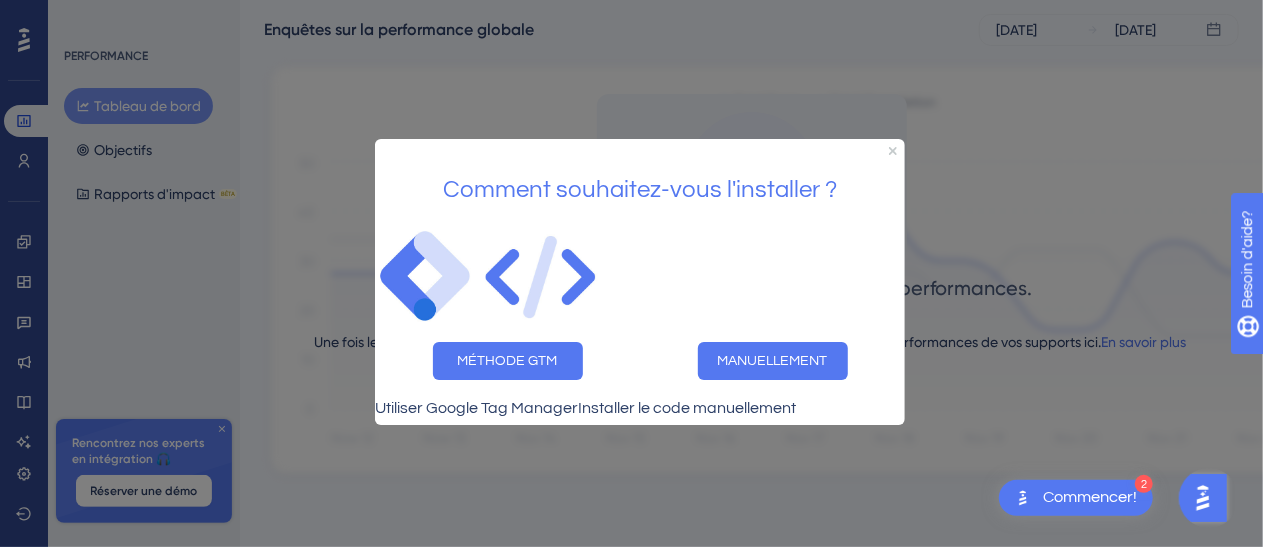click on "MÉTHODE GTM" at bounding box center (507, 360) 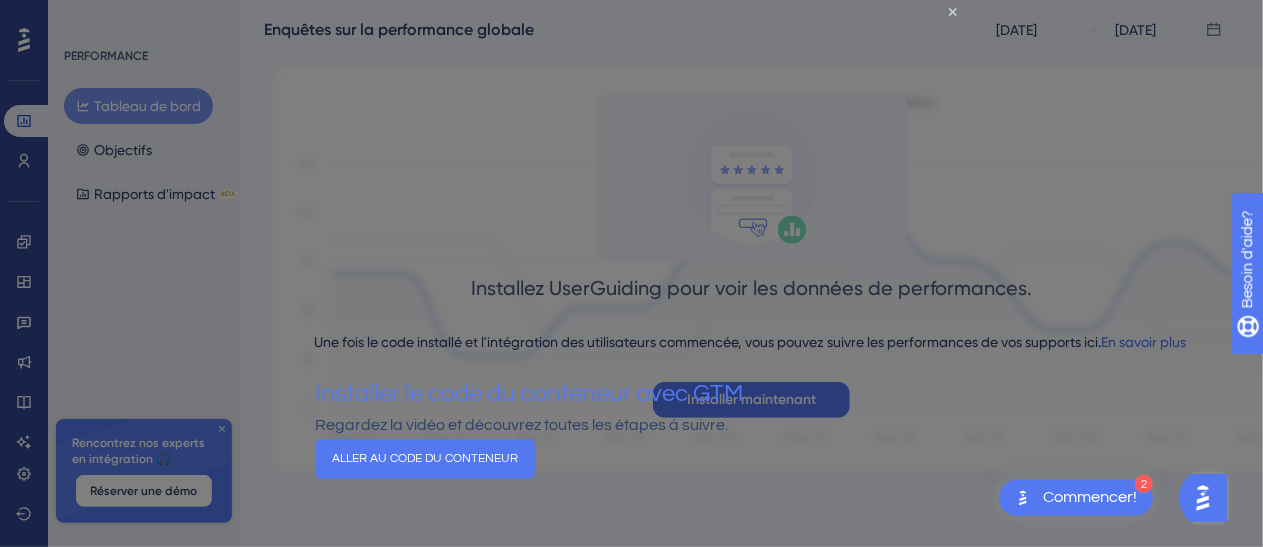 scroll, scrollTop: 14, scrollLeft: 0, axis: vertical 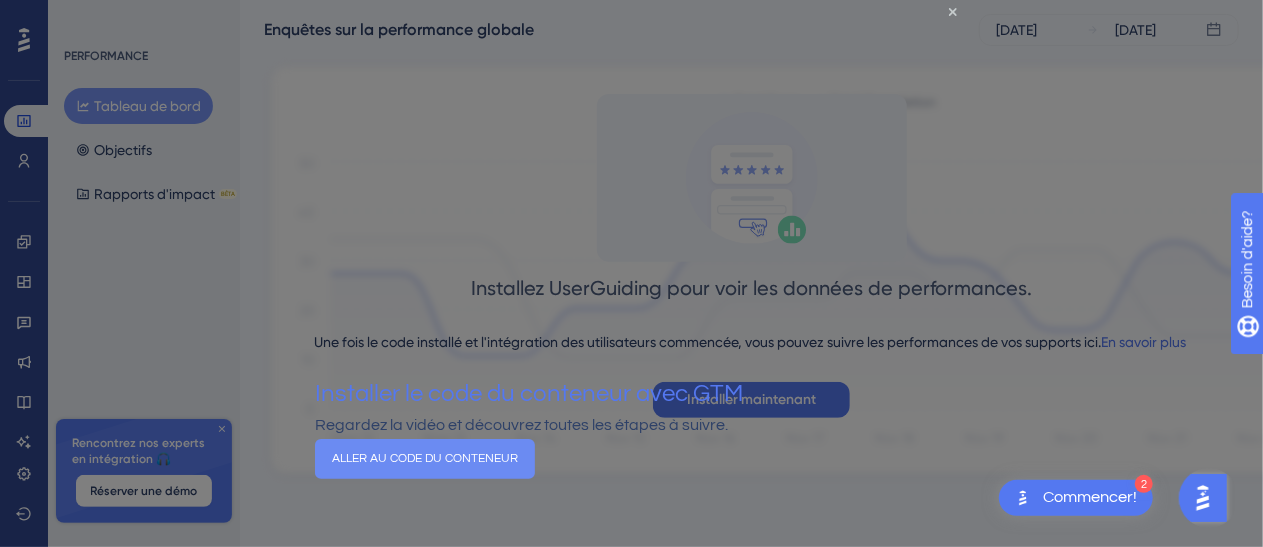 click on "ALLER AU CODE DU CONTENEUR" at bounding box center (424, 458) 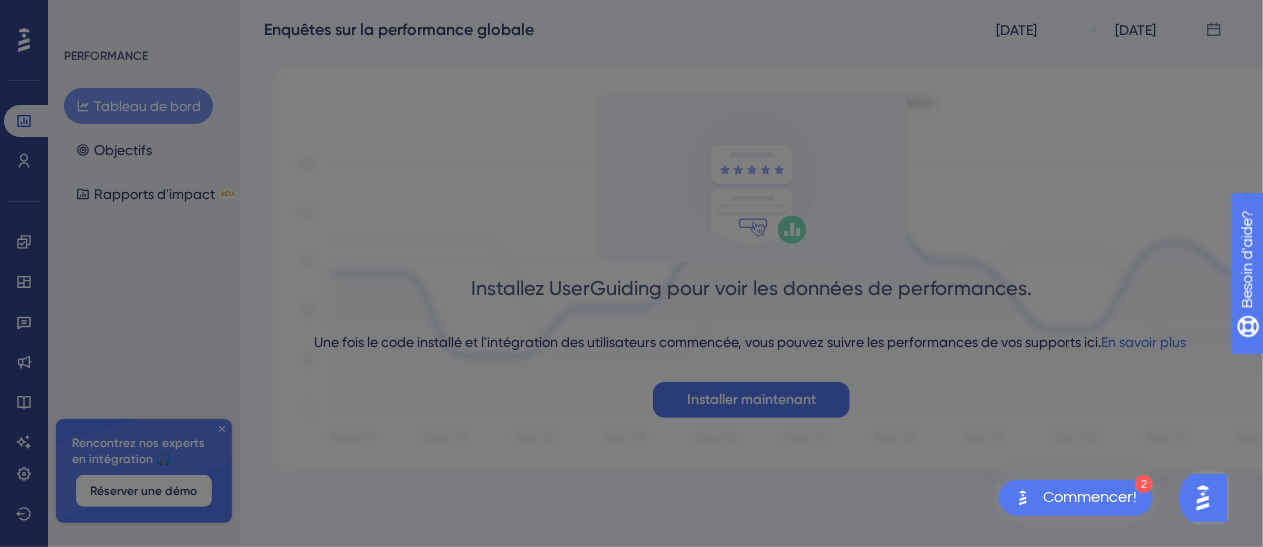 scroll, scrollTop: 0, scrollLeft: 0, axis: both 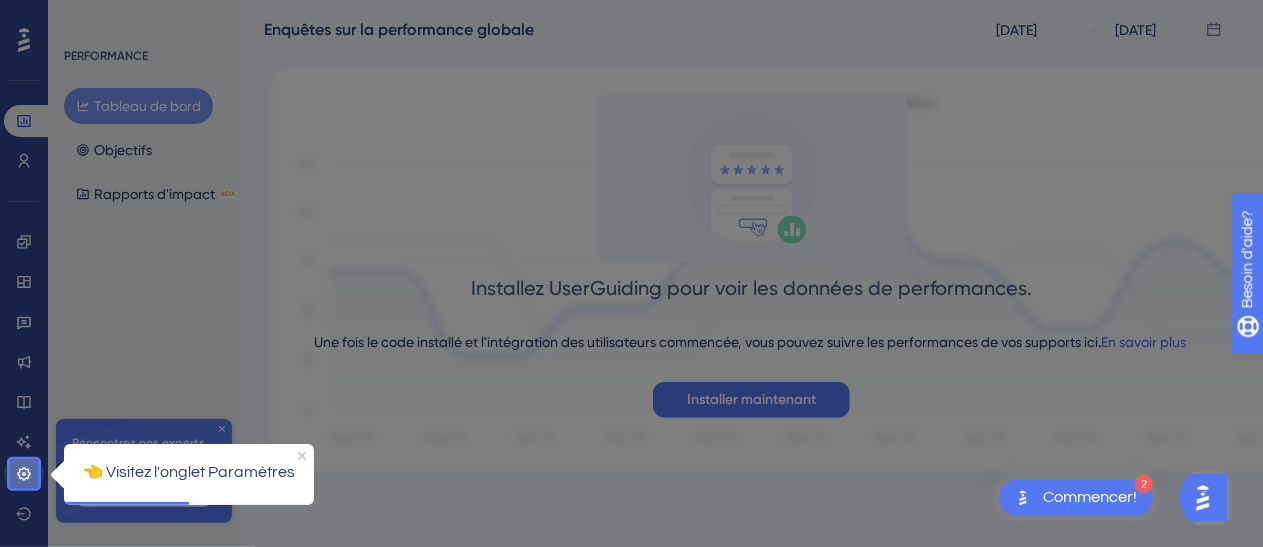 click 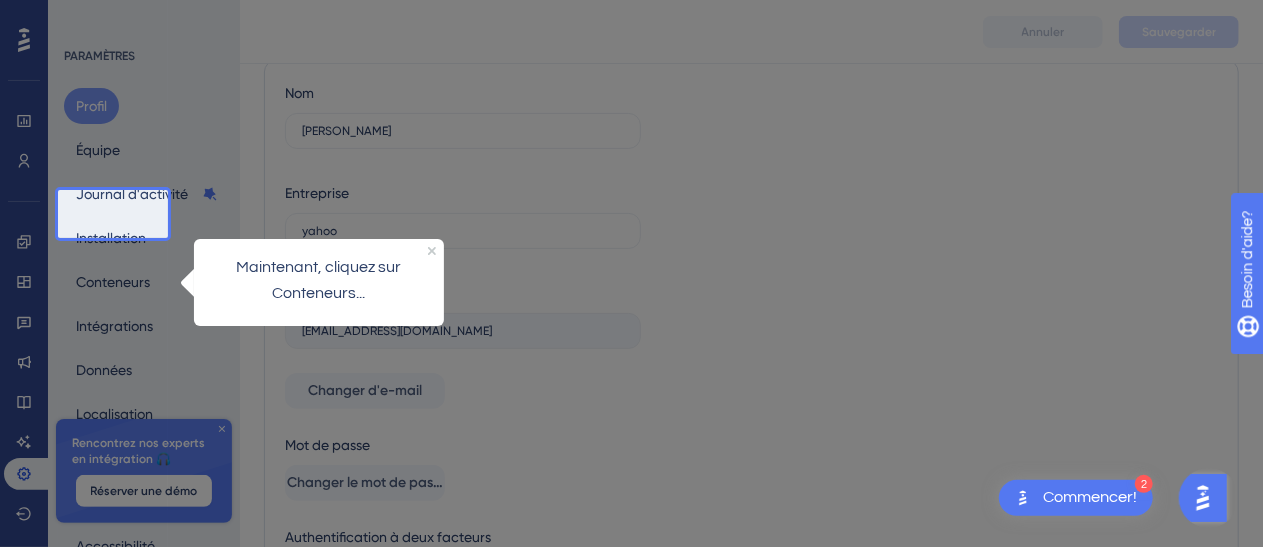 scroll, scrollTop: 100, scrollLeft: 0, axis: vertical 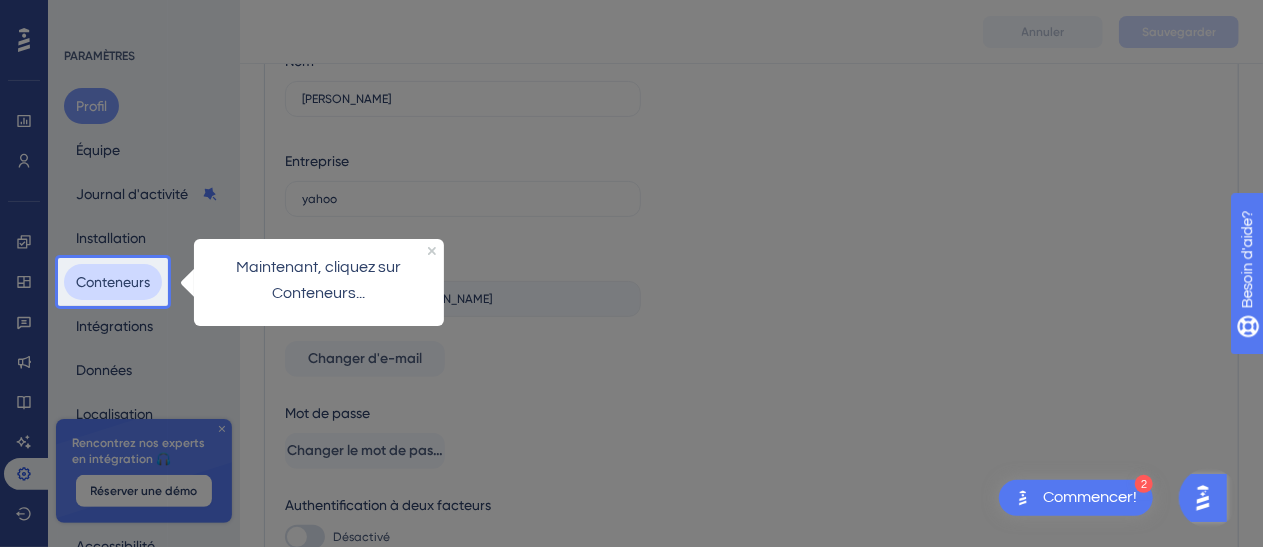 click on "Conteneurs" at bounding box center (113, 282) 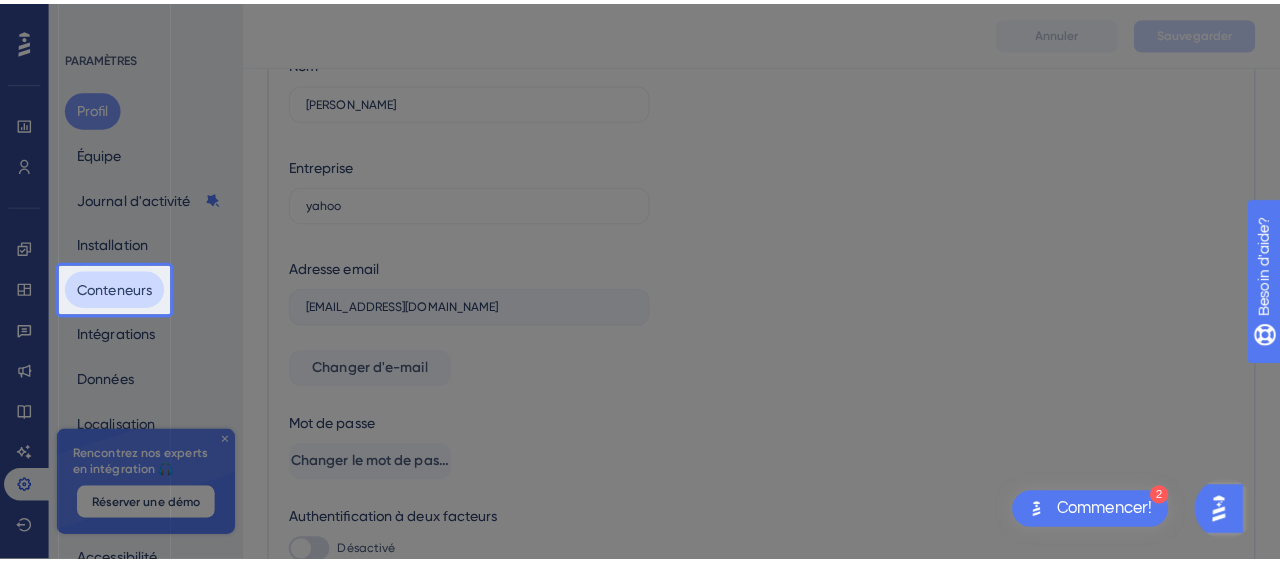 scroll, scrollTop: 0, scrollLeft: 0, axis: both 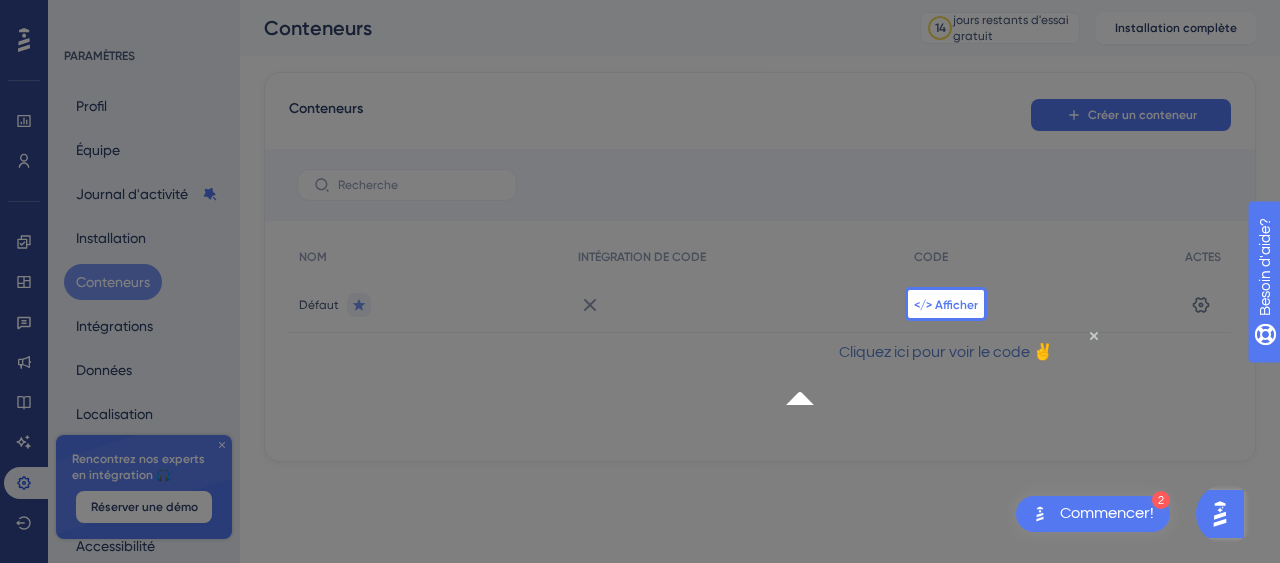 click on "</> Afficher" at bounding box center (946, 305) 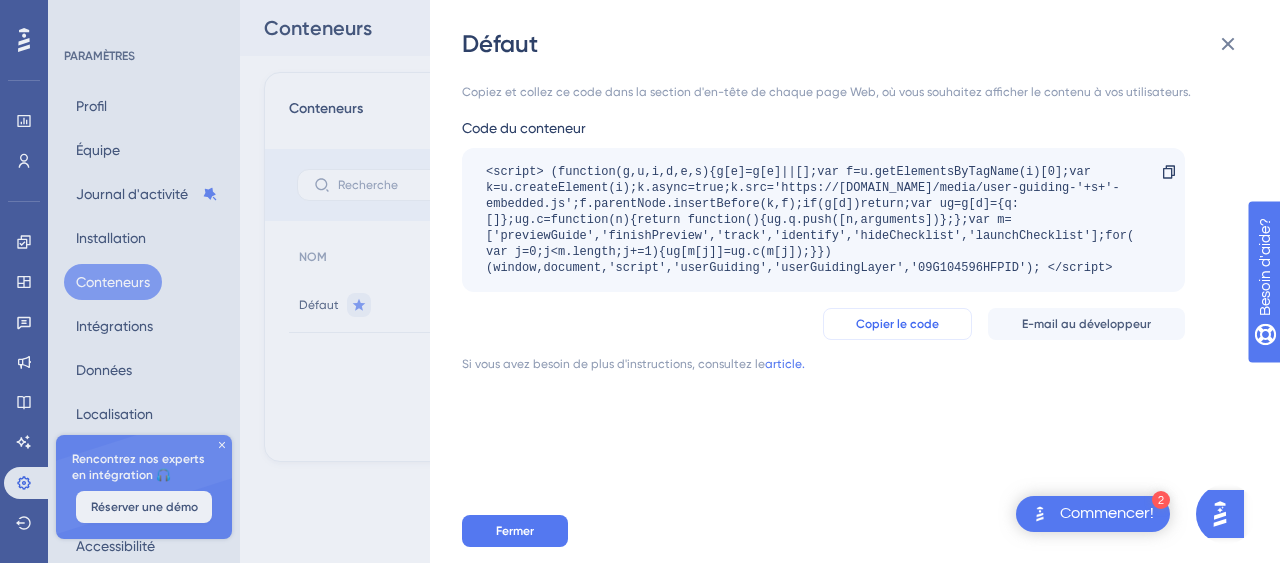 click on "Copier le code" at bounding box center (897, 324) 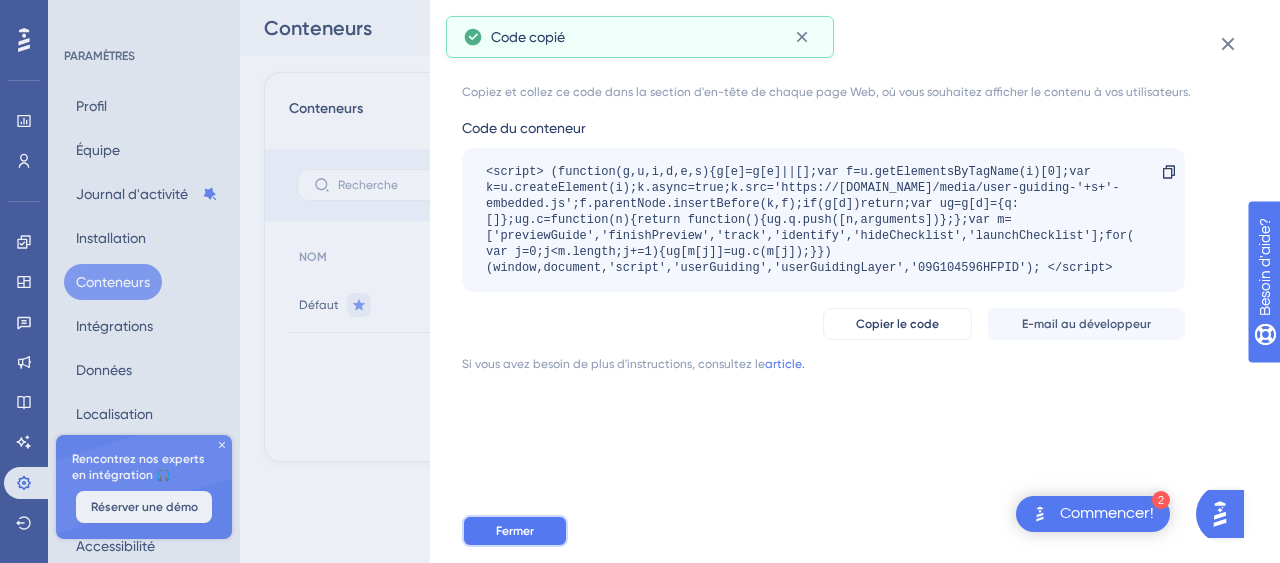 click on "Fermer" at bounding box center (515, 531) 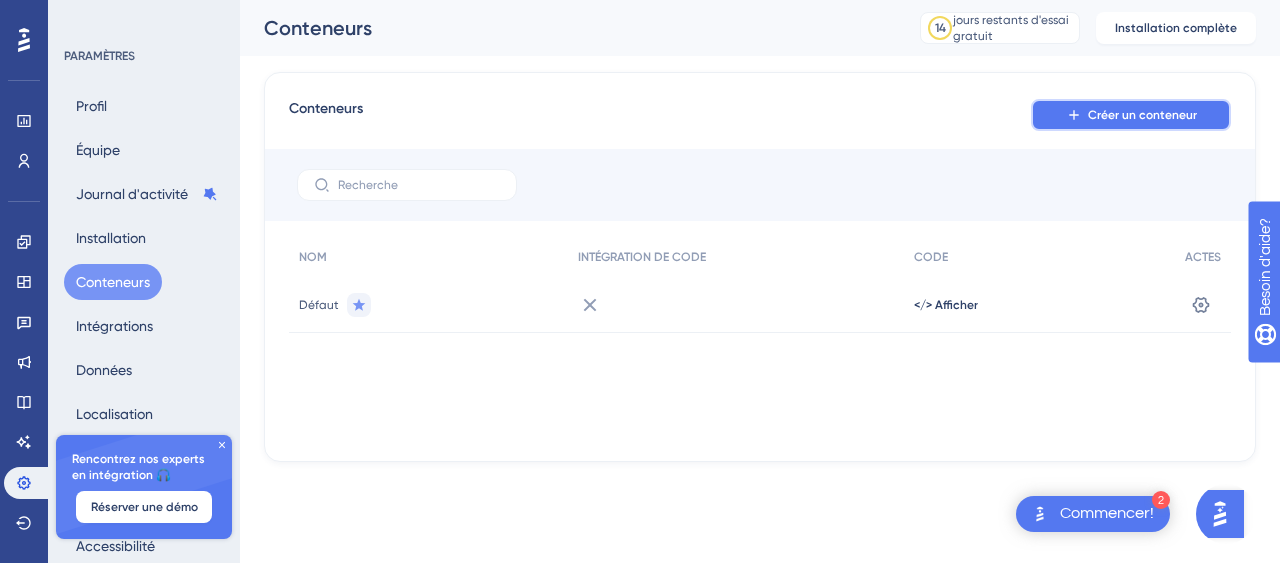 click on "Créer un conteneur" at bounding box center (1131, 115) 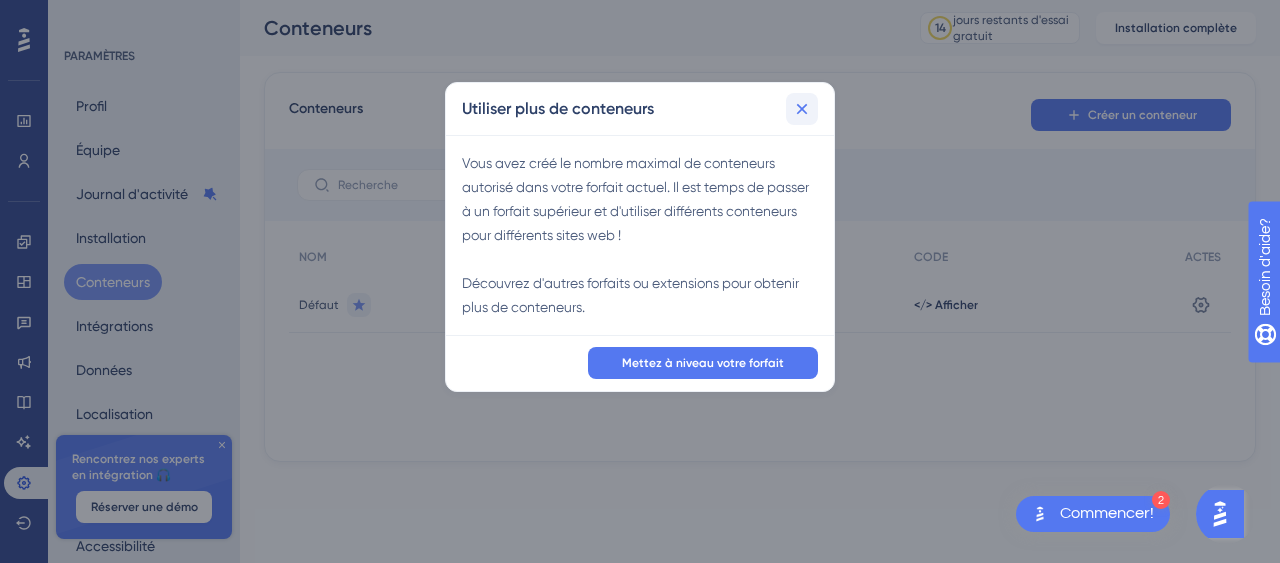 click 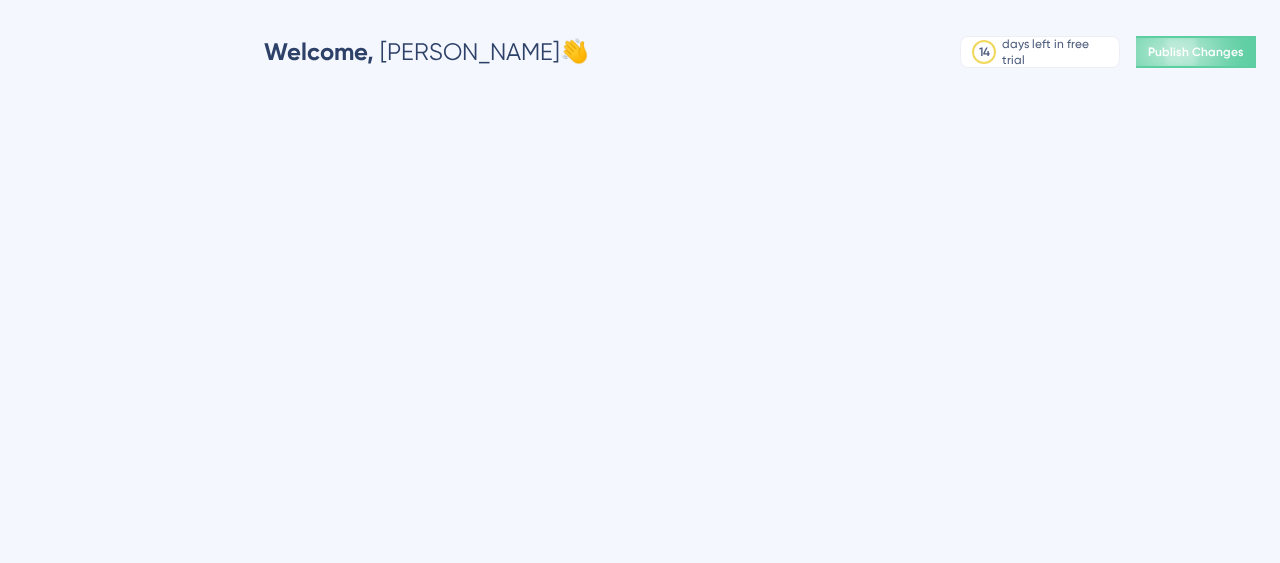 scroll, scrollTop: 0, scrollLeft: 0, axis: both 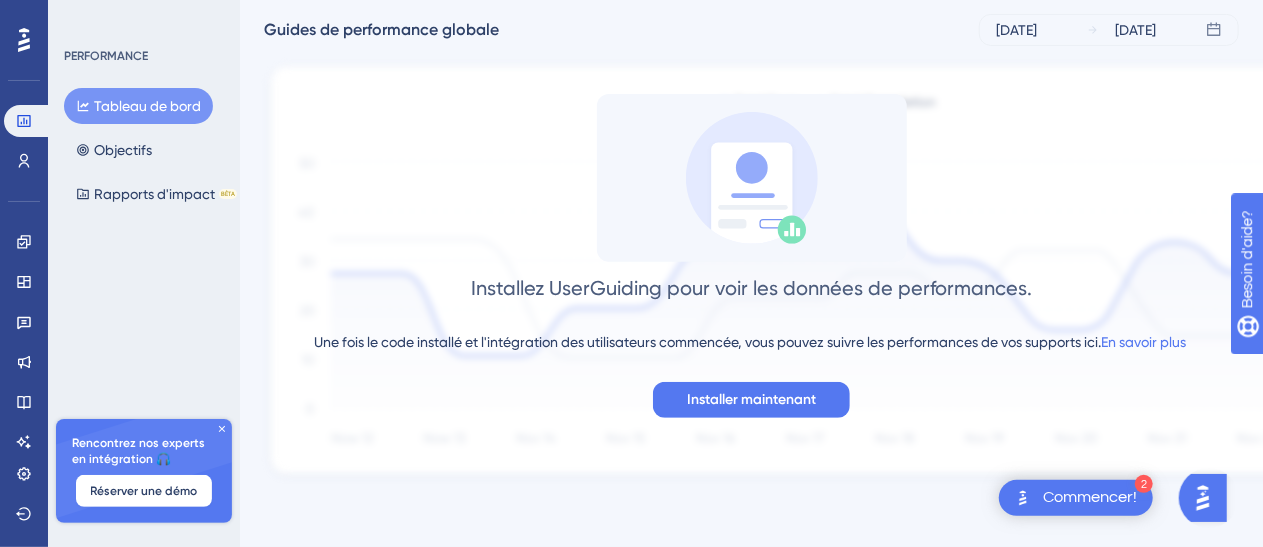 click on "Commencer!" at bounding box center [1090, 497] 